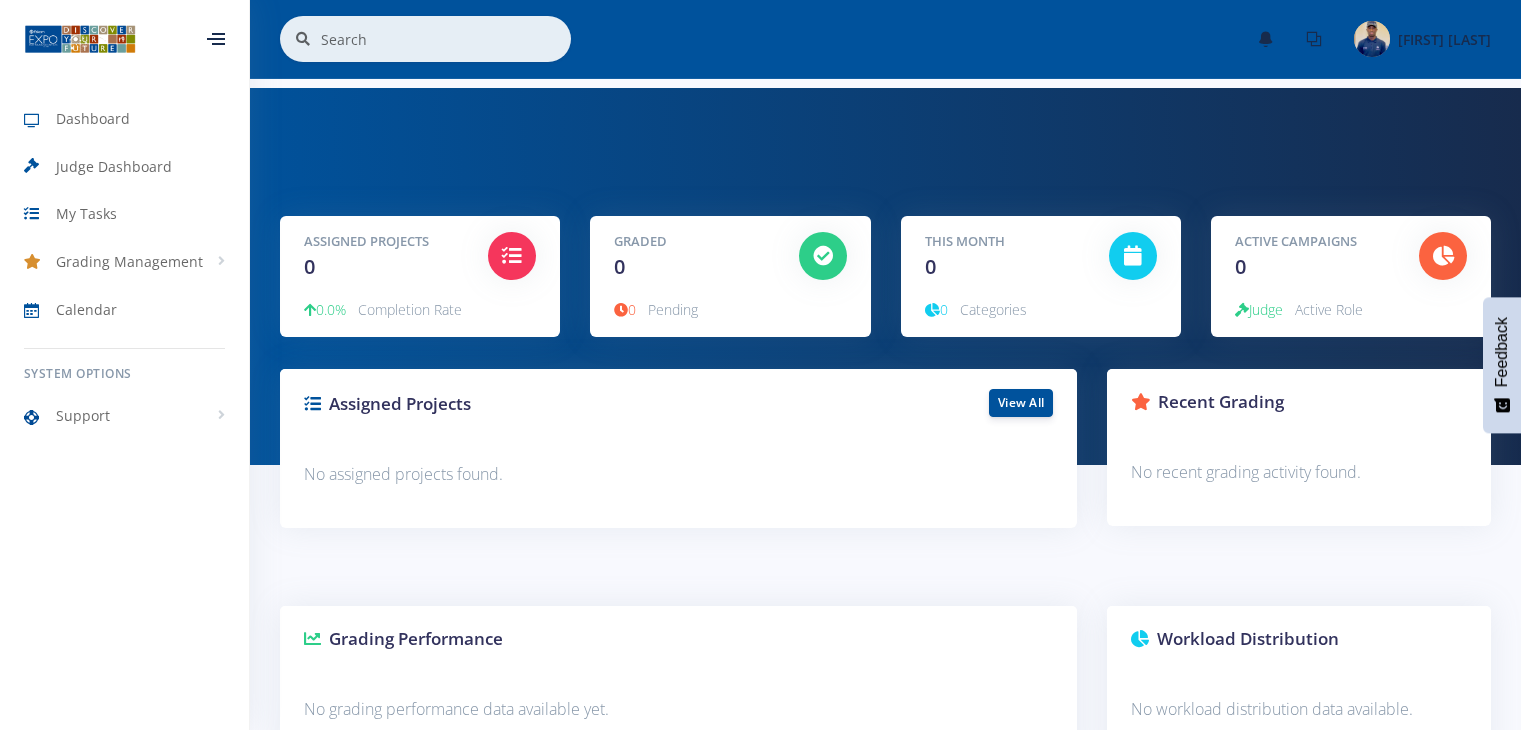 scroll, scrollTop: 0, scrollLeft: 0, axis: both 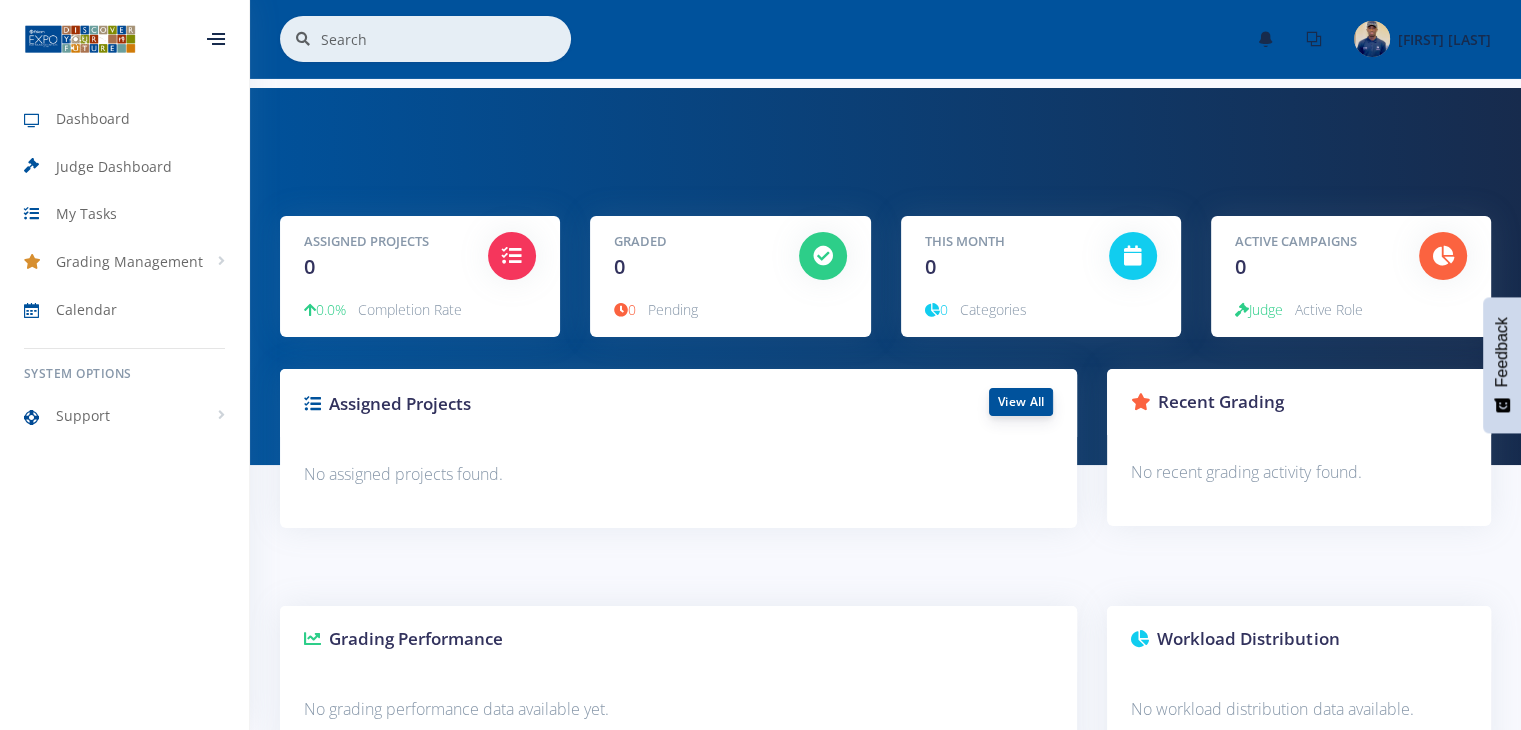 click on "View All" at bounding box center [1021, 402] 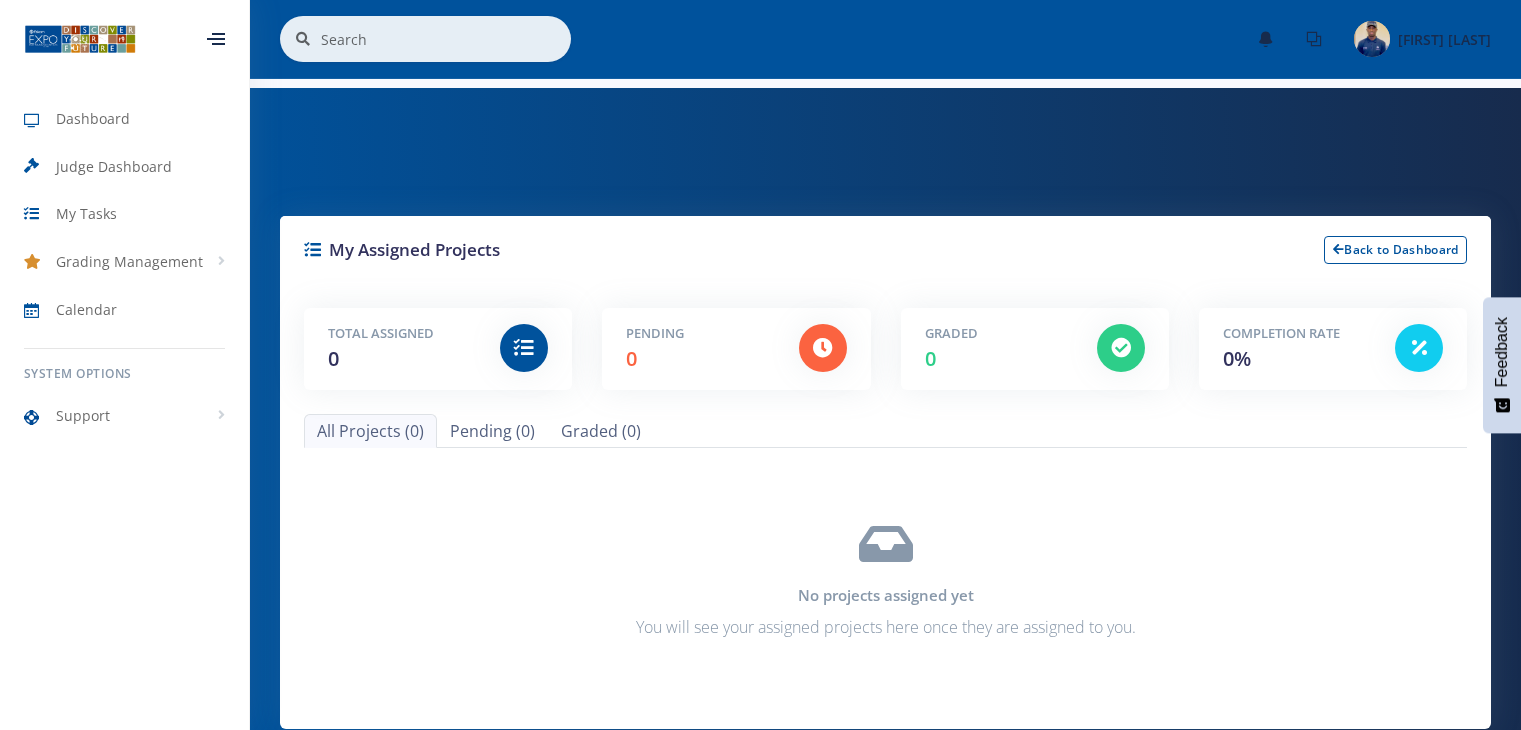 scroll, scrollTop: 0, scrollLeft: 0, axis: both 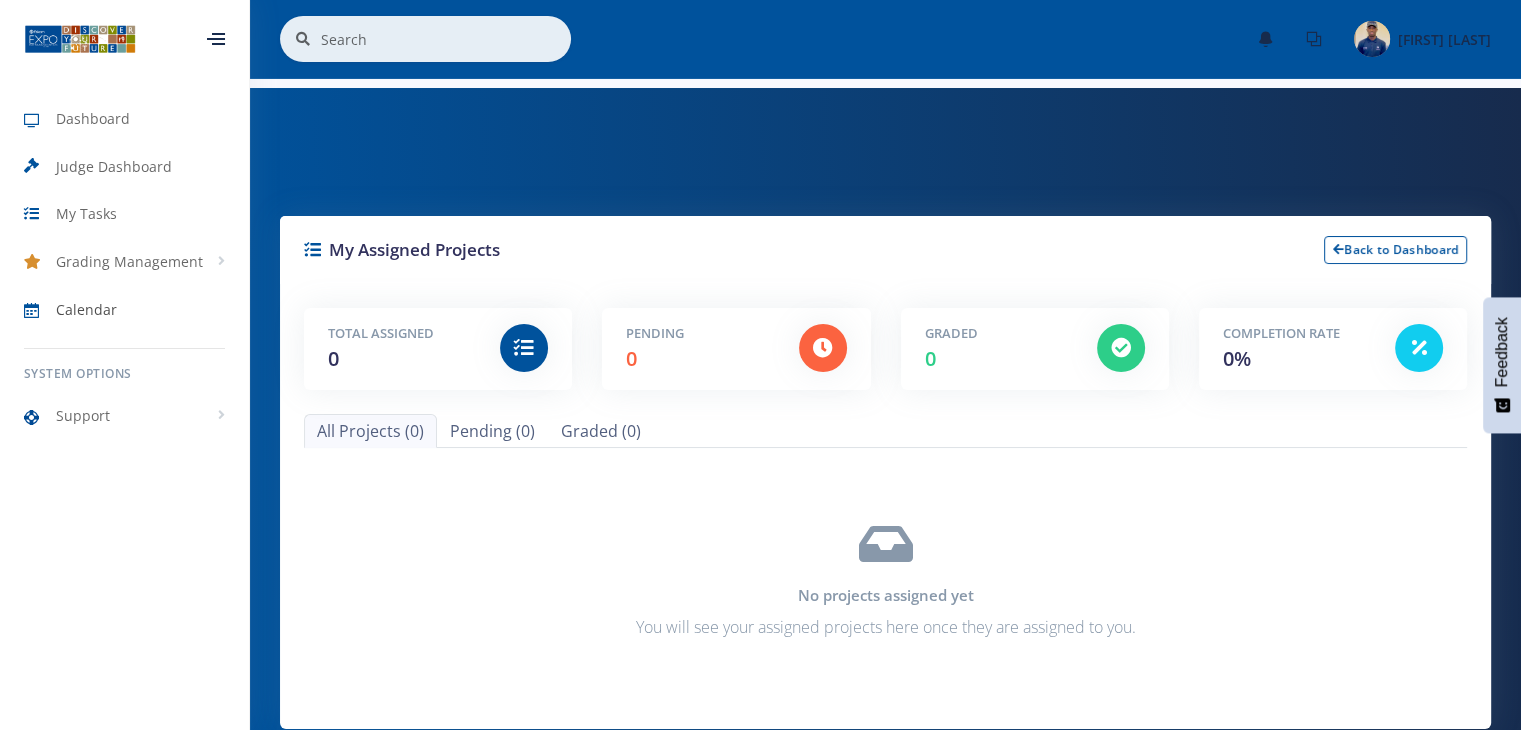 click on "Calendar" at bounding box center [86, 309] 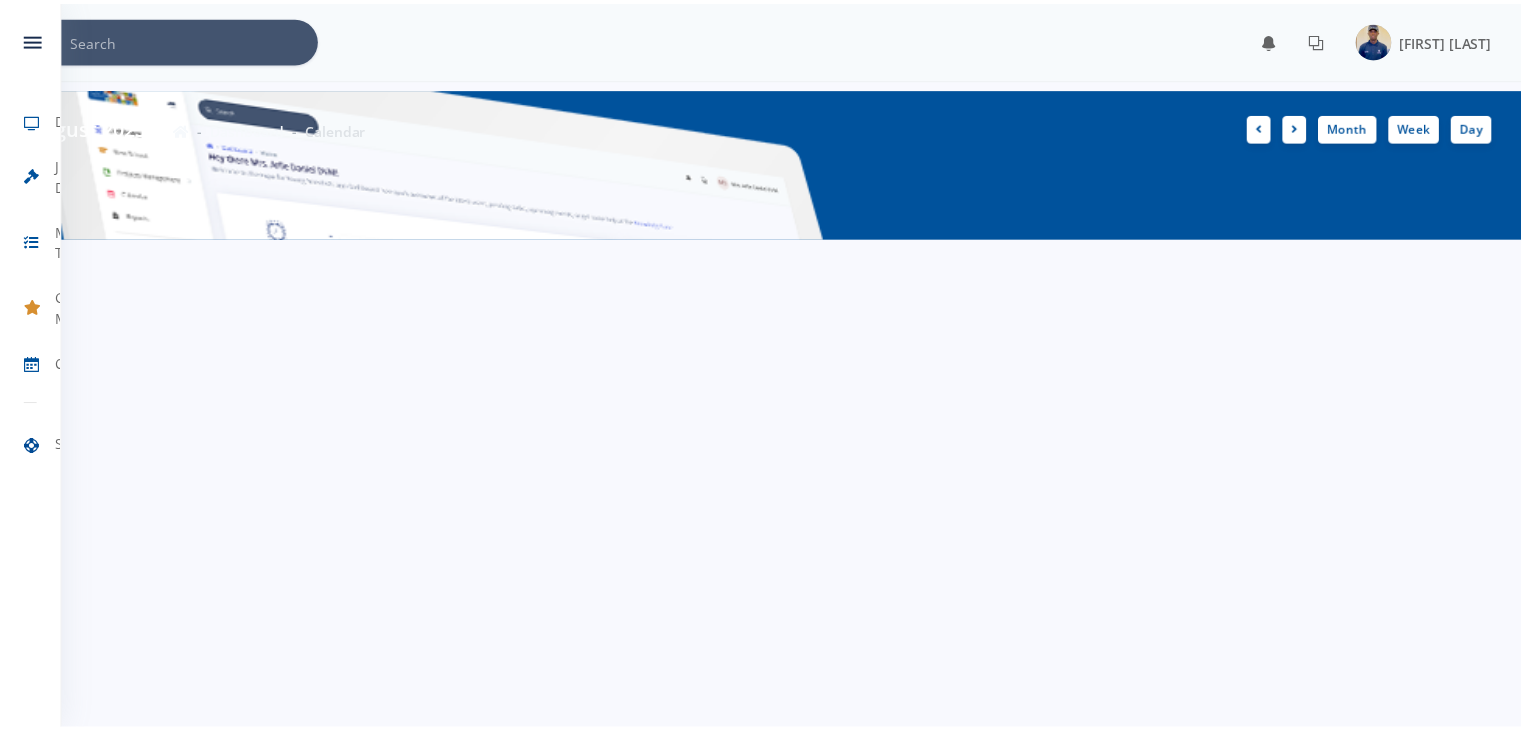 scroll, scrollTop: 0, scrollLeft: 0, axis: both 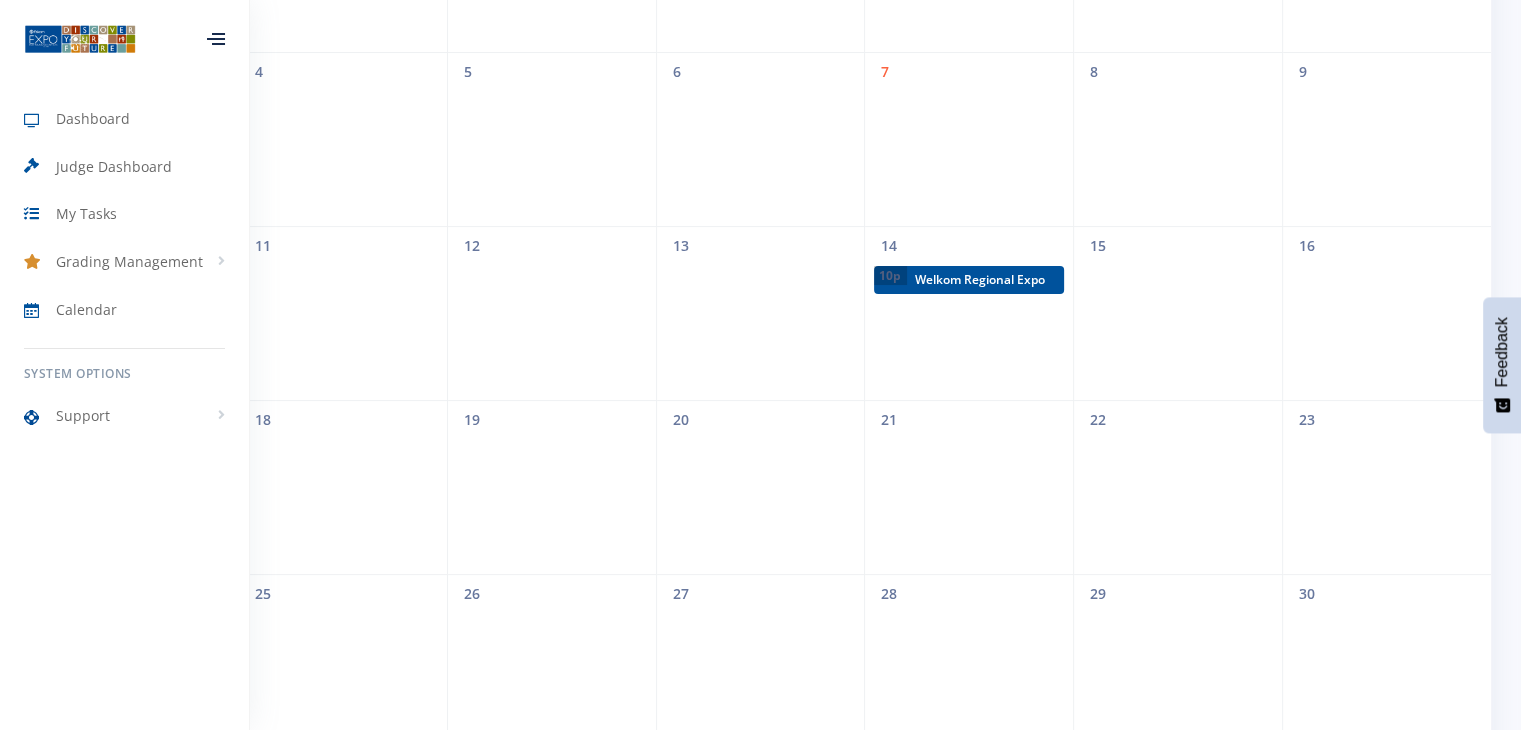 click at bounding box center [216, 39] 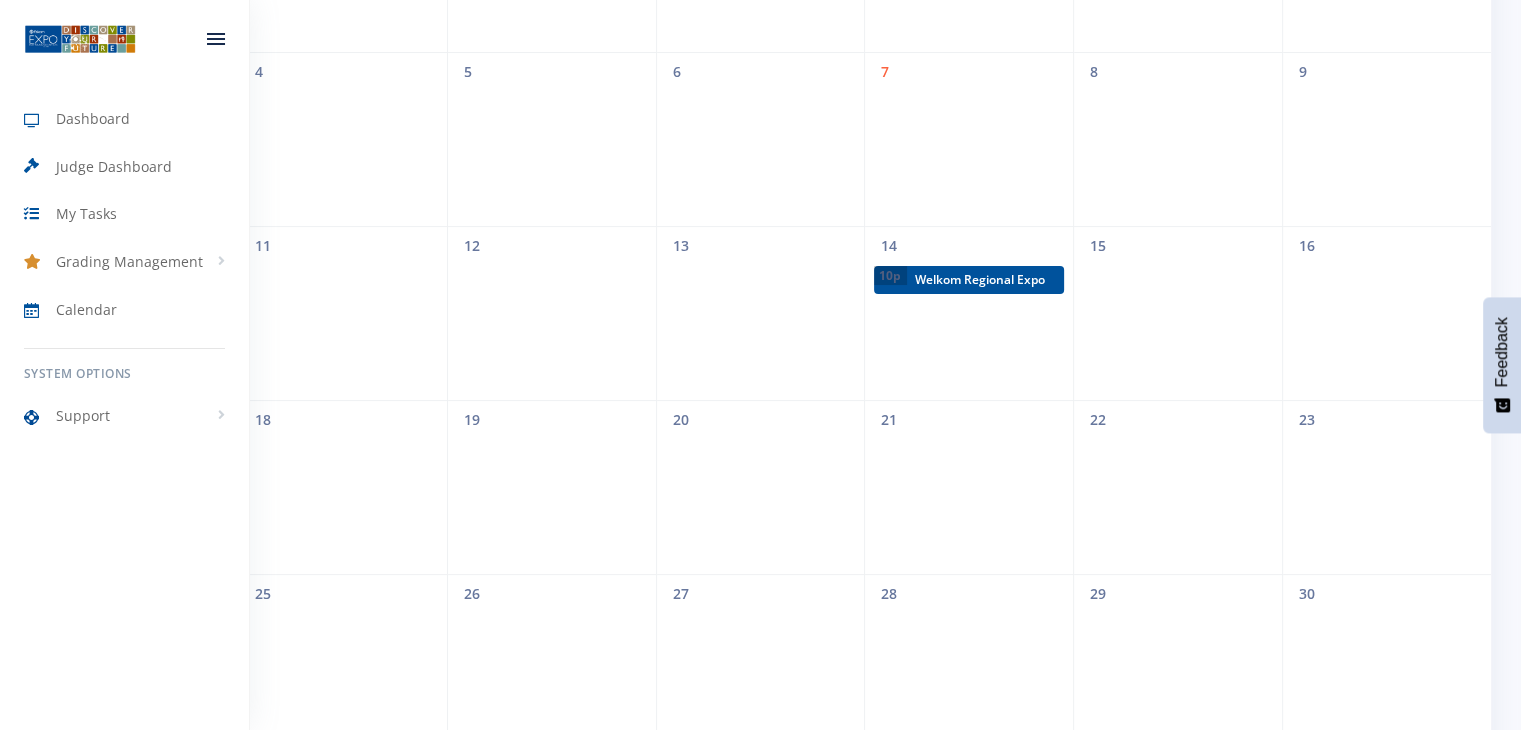 click at bounding box center (216, 44) 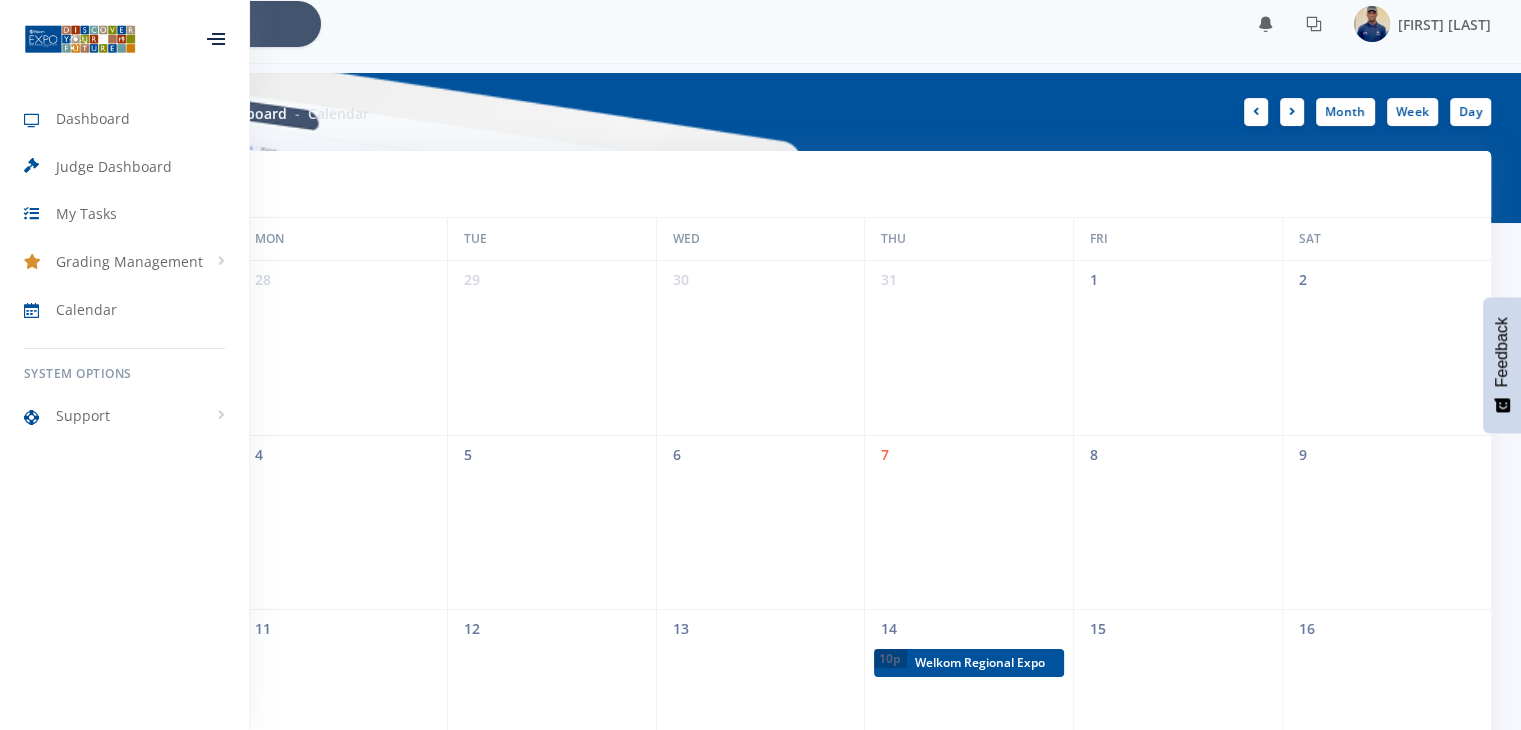 scroll, scrollTop: 0, scrollLeft: 0, axis: both 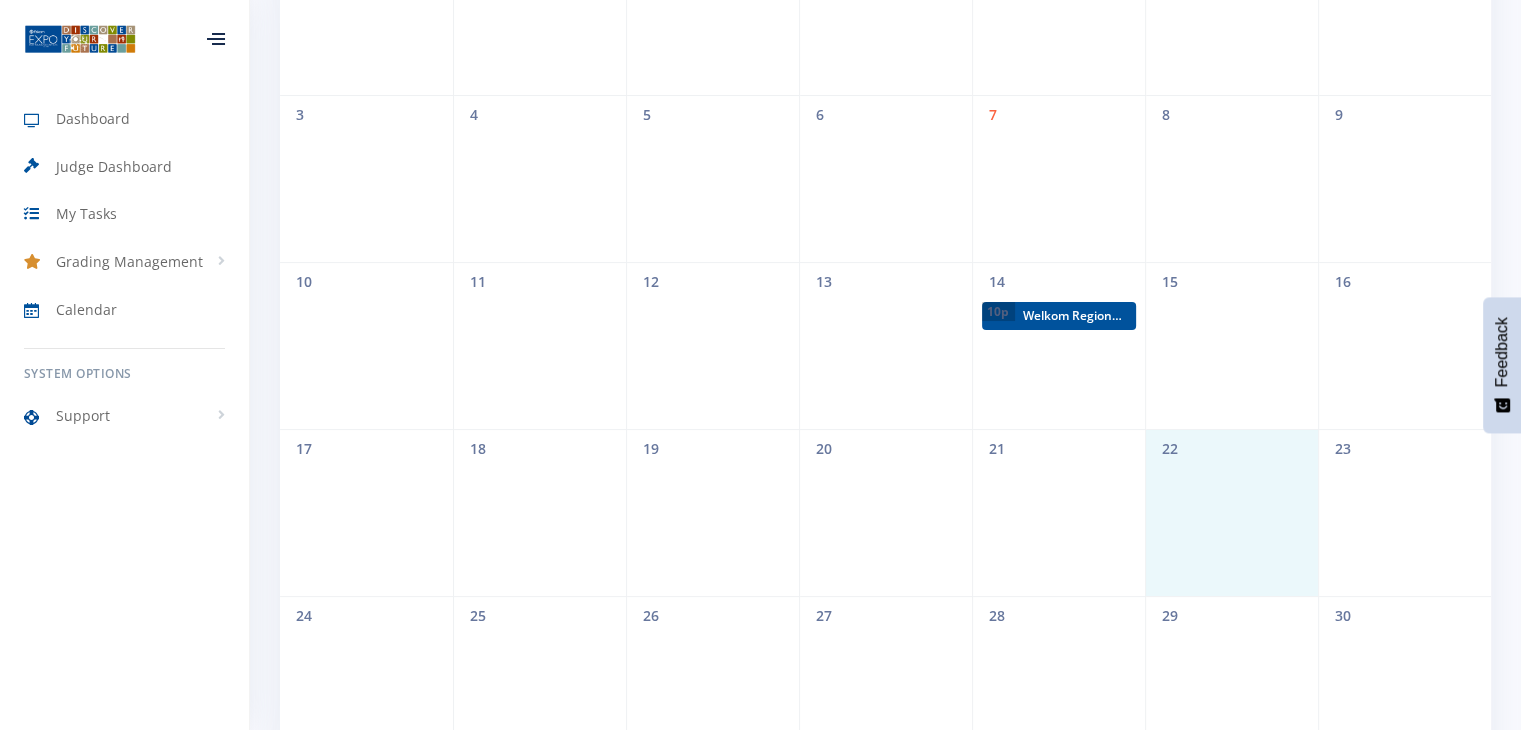 click on "[NUMBER] [NUMBER] [NUMBER] [NUMBER] [NUMBER] [NUMBER] [NUMBER]" at bounding box center (885, 512) 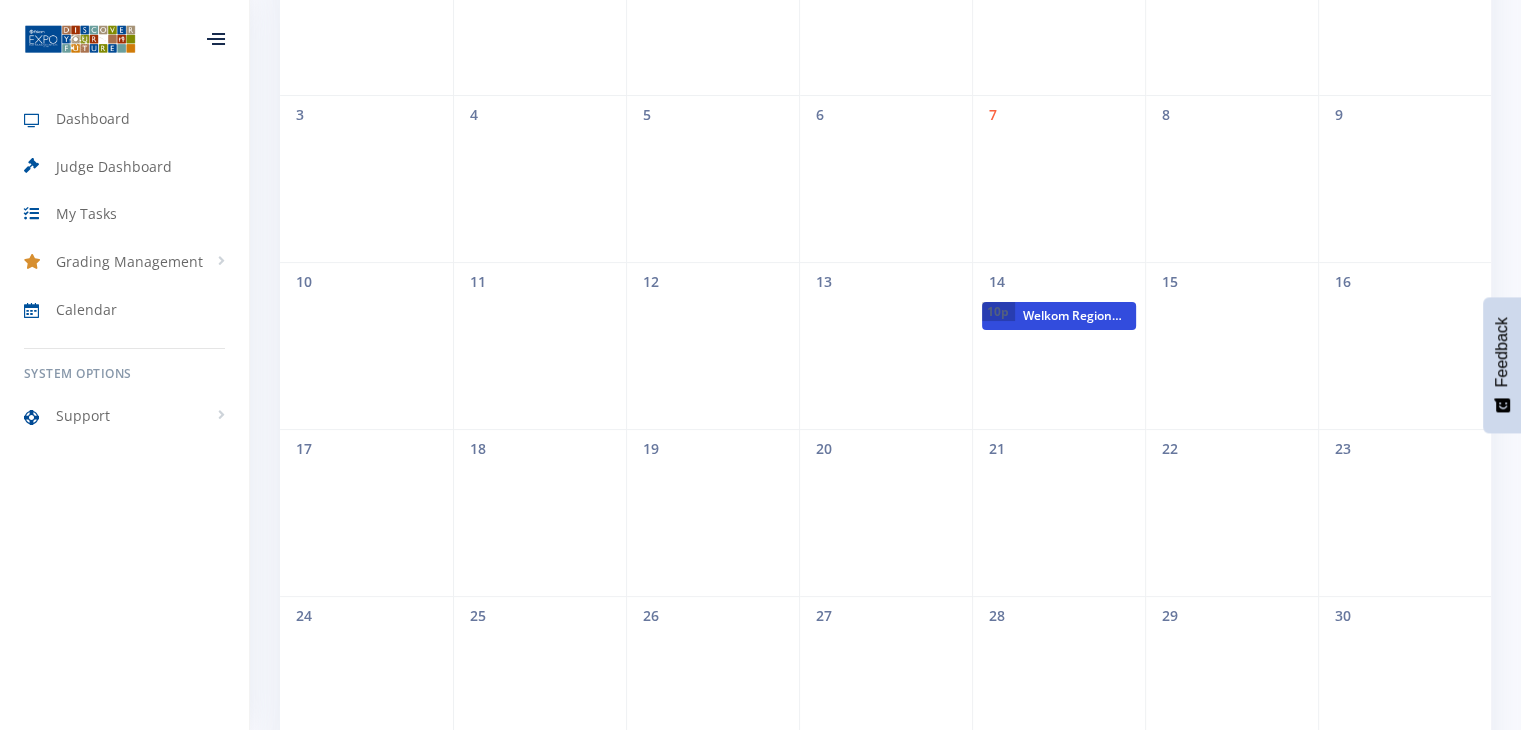 click on "Welkom Regional Expo" at bounding box center [1075, 316] 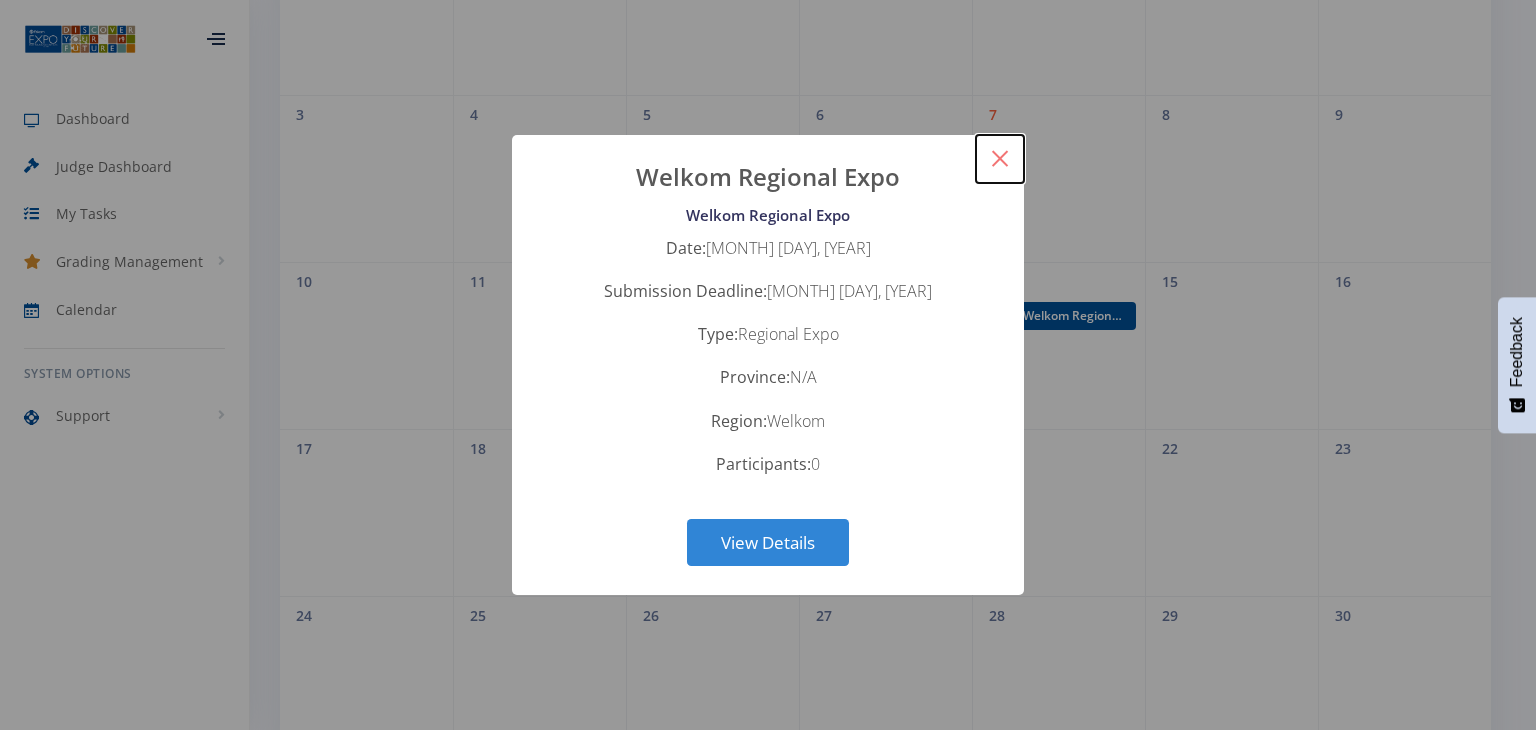 click on "×" at bounding box center [1000, 159] 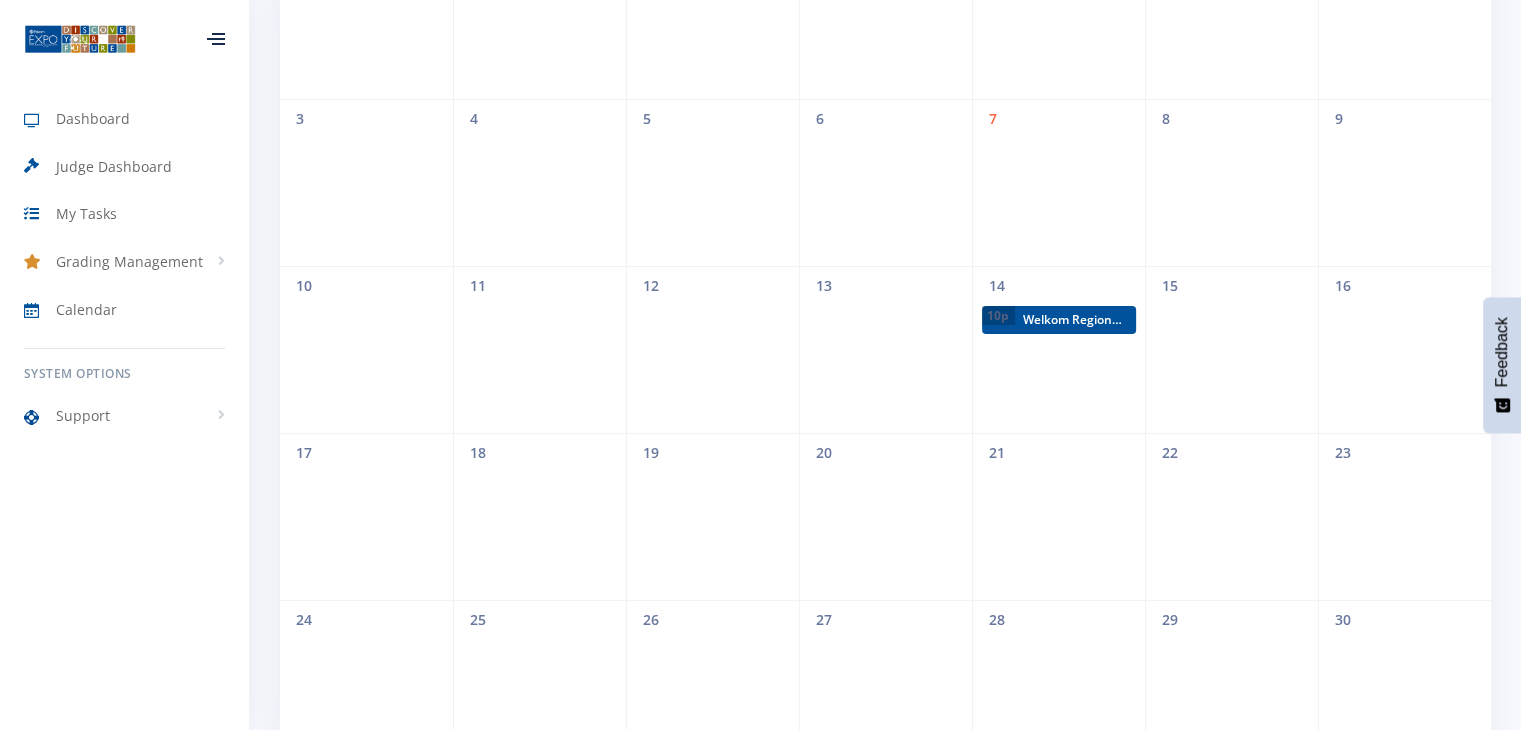 scroll, scrollTop: 316, scrollLeft: 0, axis: vertical 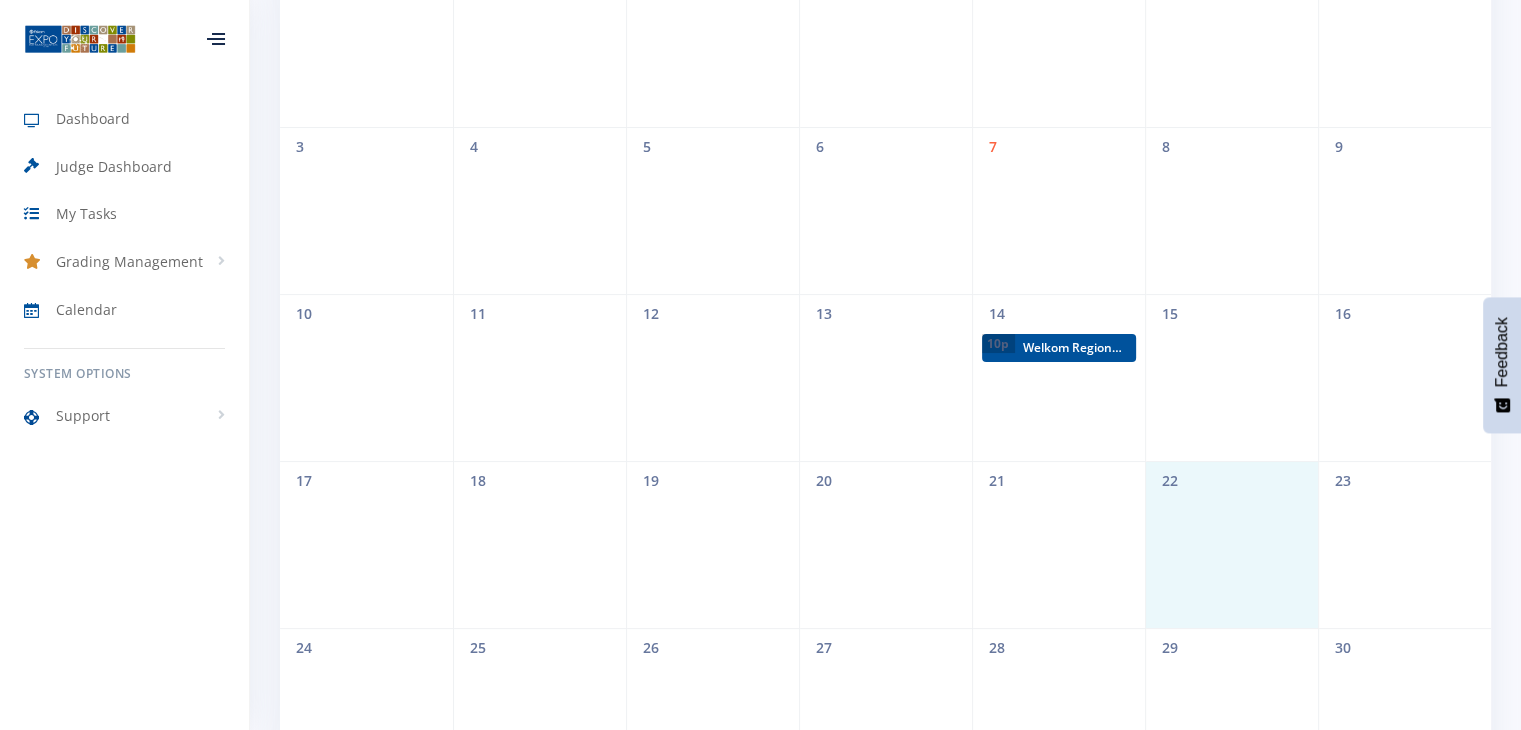 click on "17 18 19 20 21 22 23" at bounding box center [885, 544] 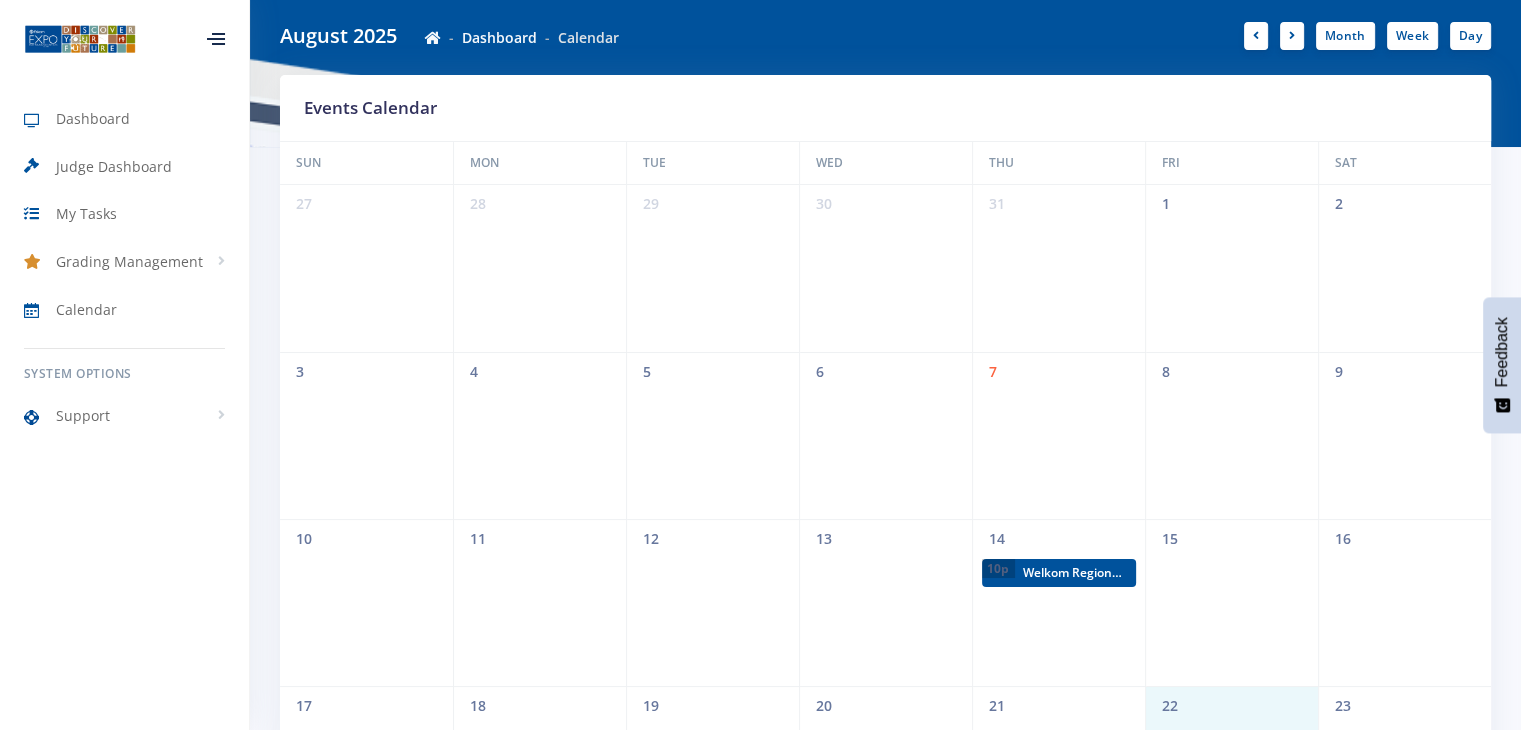 scroll, scrollTop: 0, scrollLeft: 0, axis: both 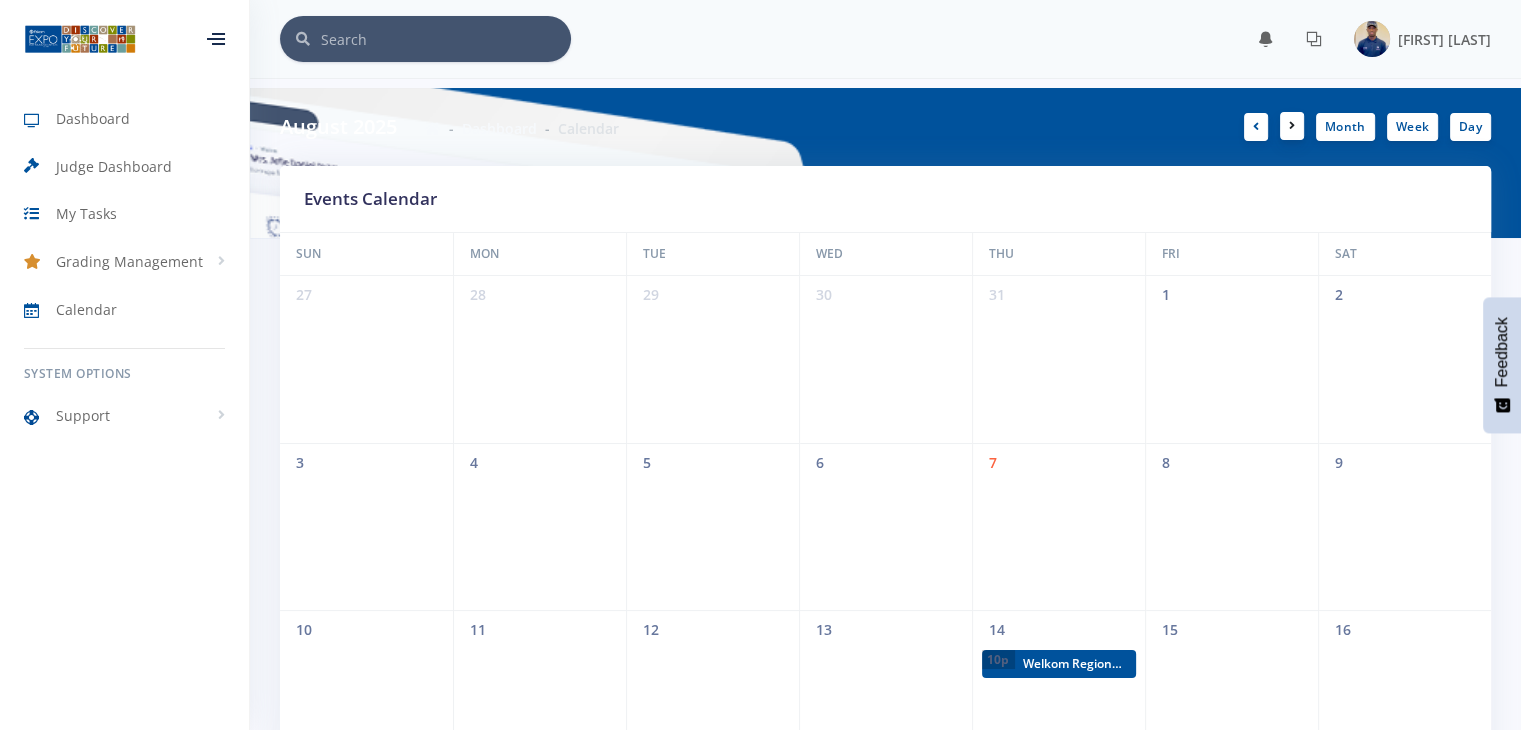click at bounding box center [1292, 126] 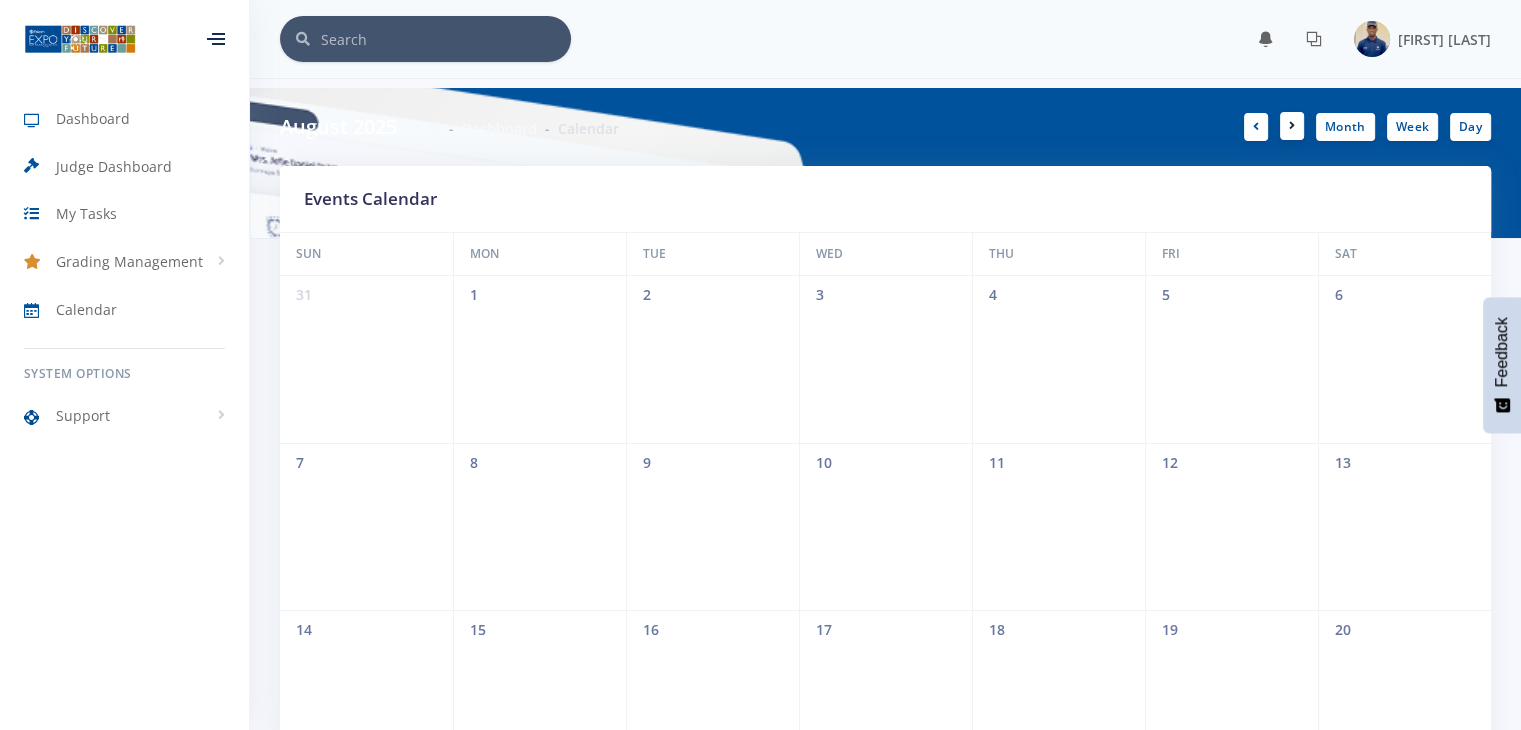 click at bounding box center (1292, 126) 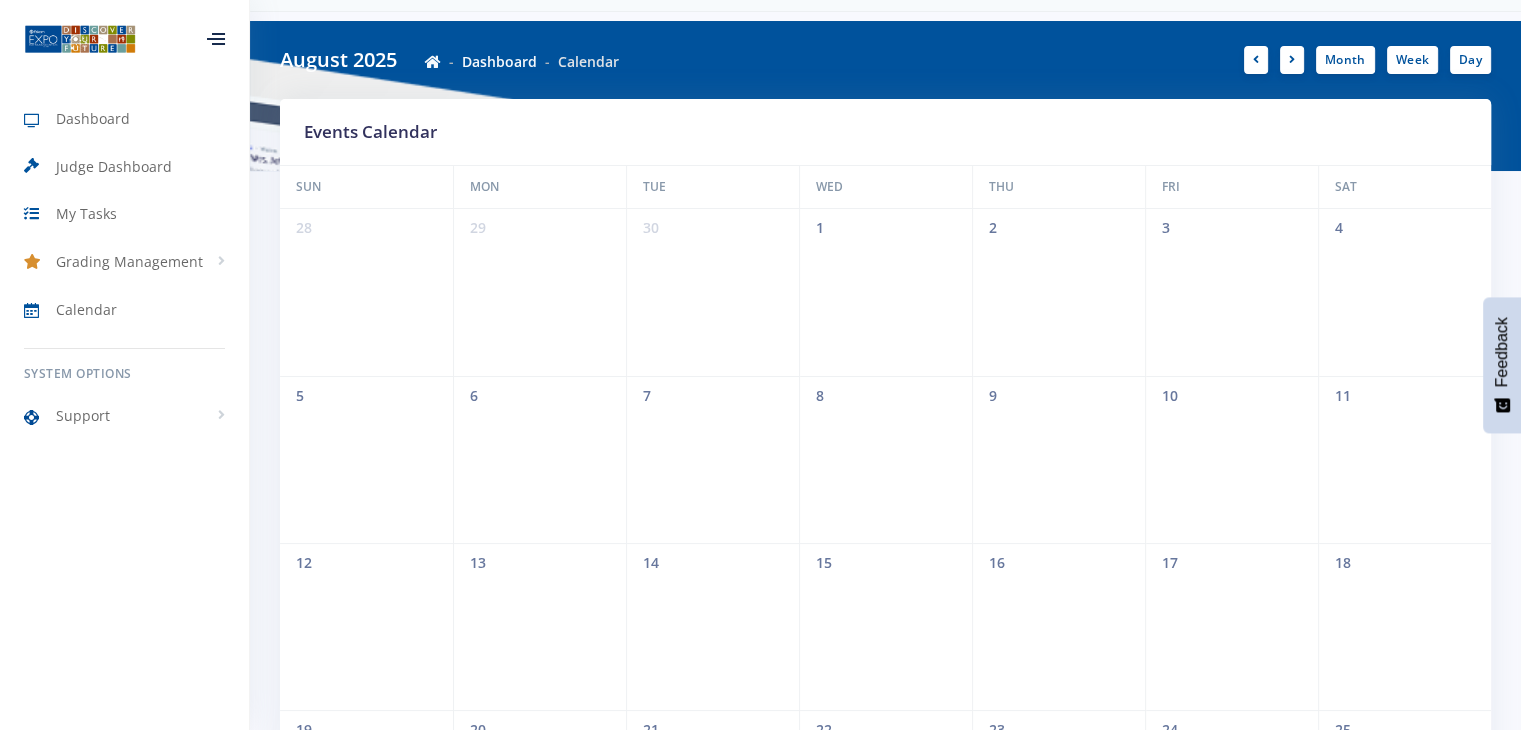 scroll, scrollTop: 56, scrollLeft: 0, axis: vertical 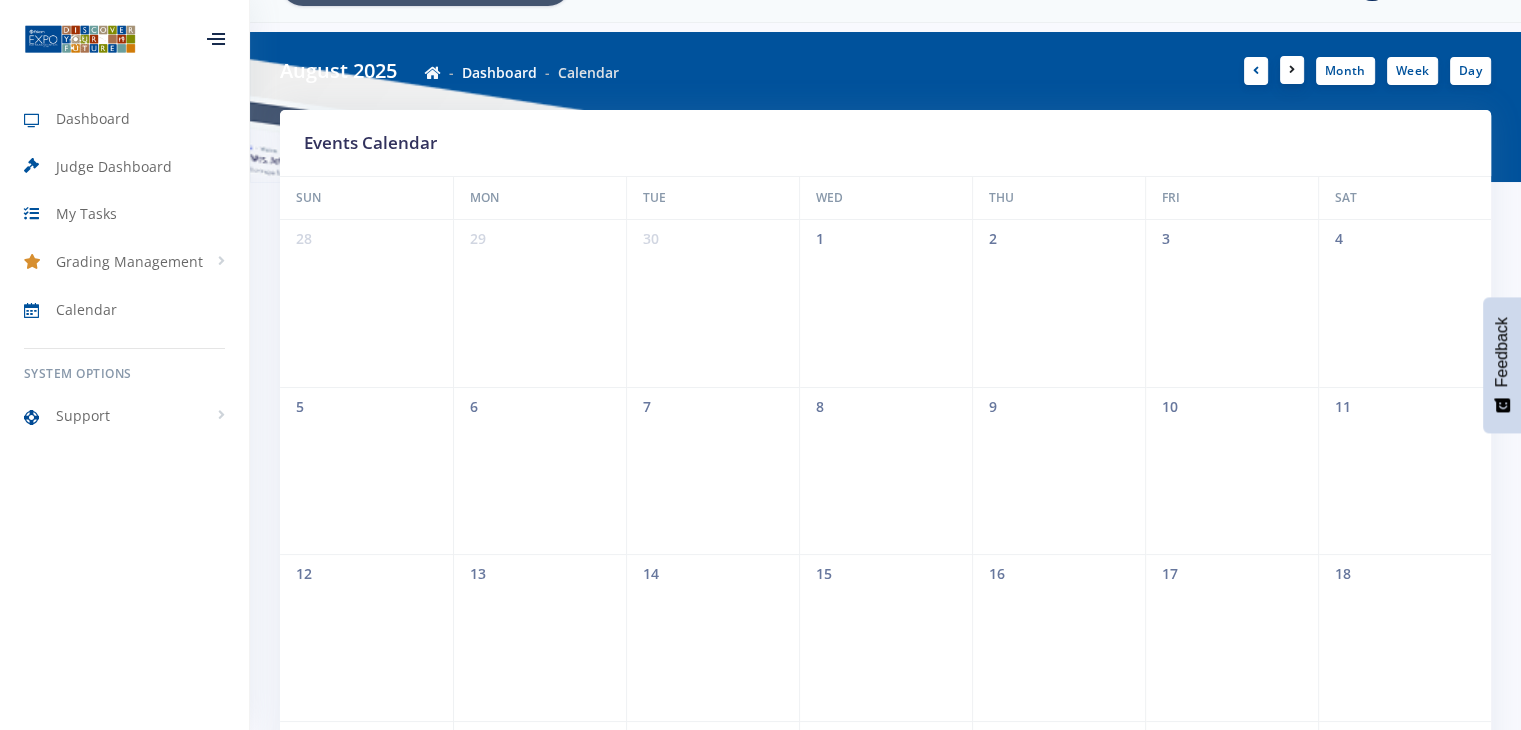 click at bounding box center [1292, 70] 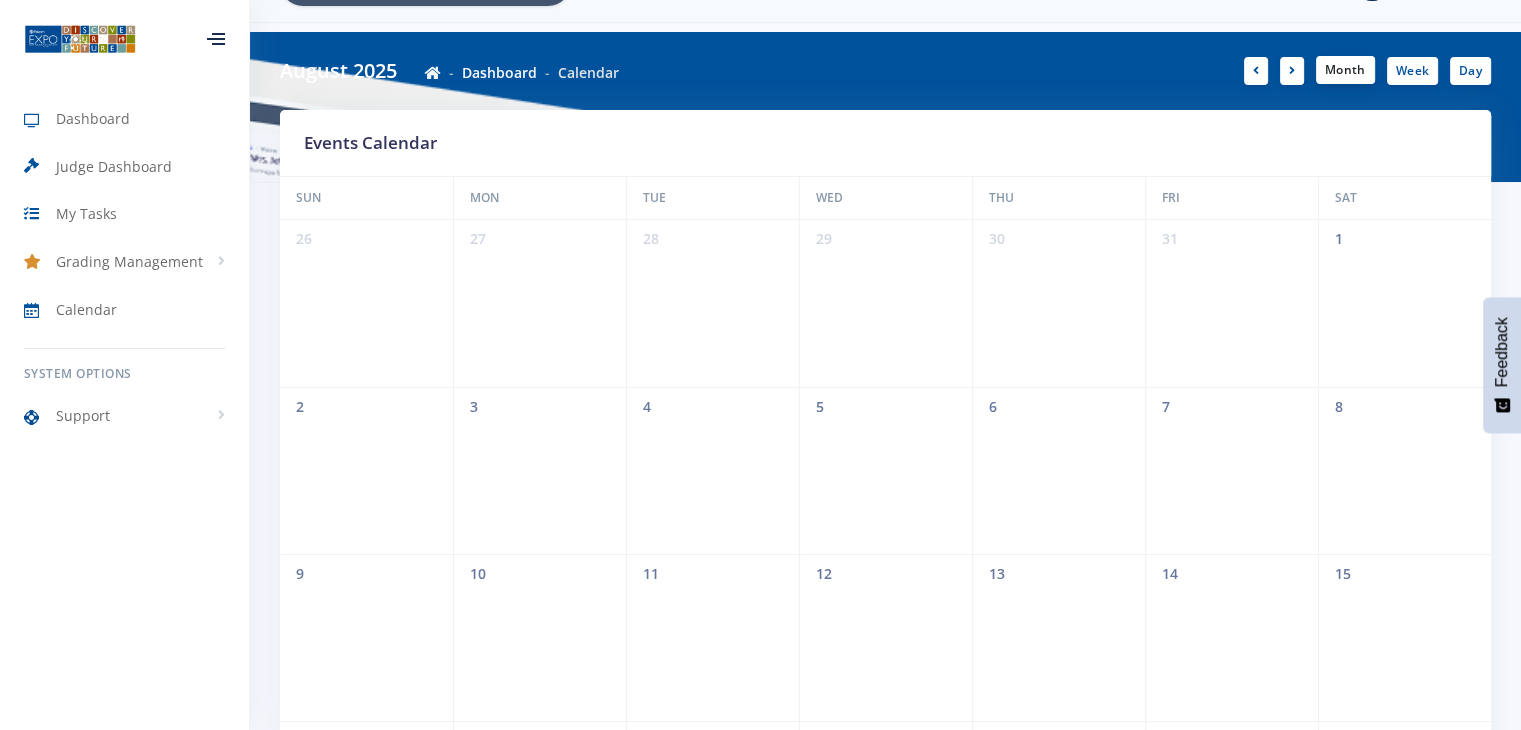 click on "Month" at bounding box center [1345, 70] 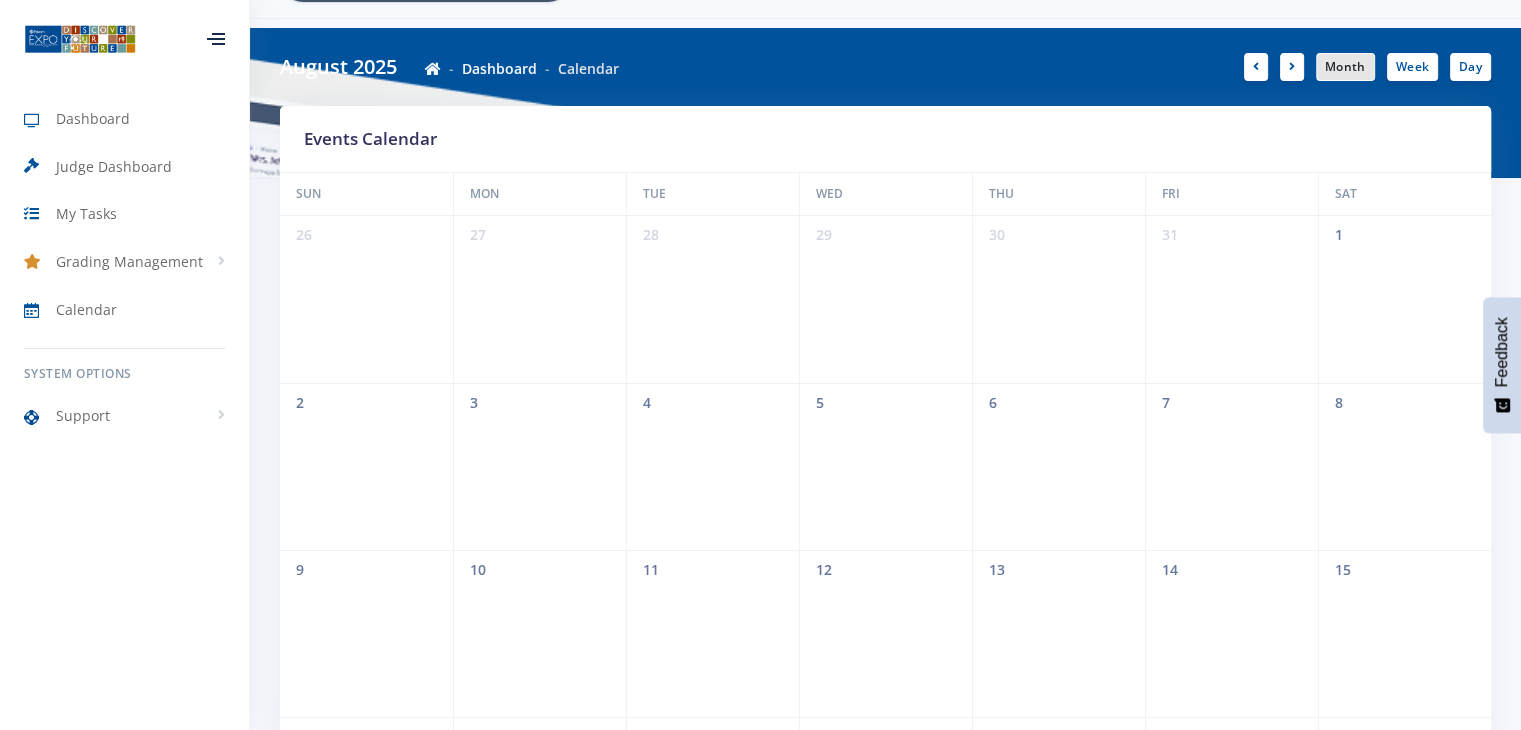 scroll, scrollTop: 0, scrollLeft: 0, axis: both 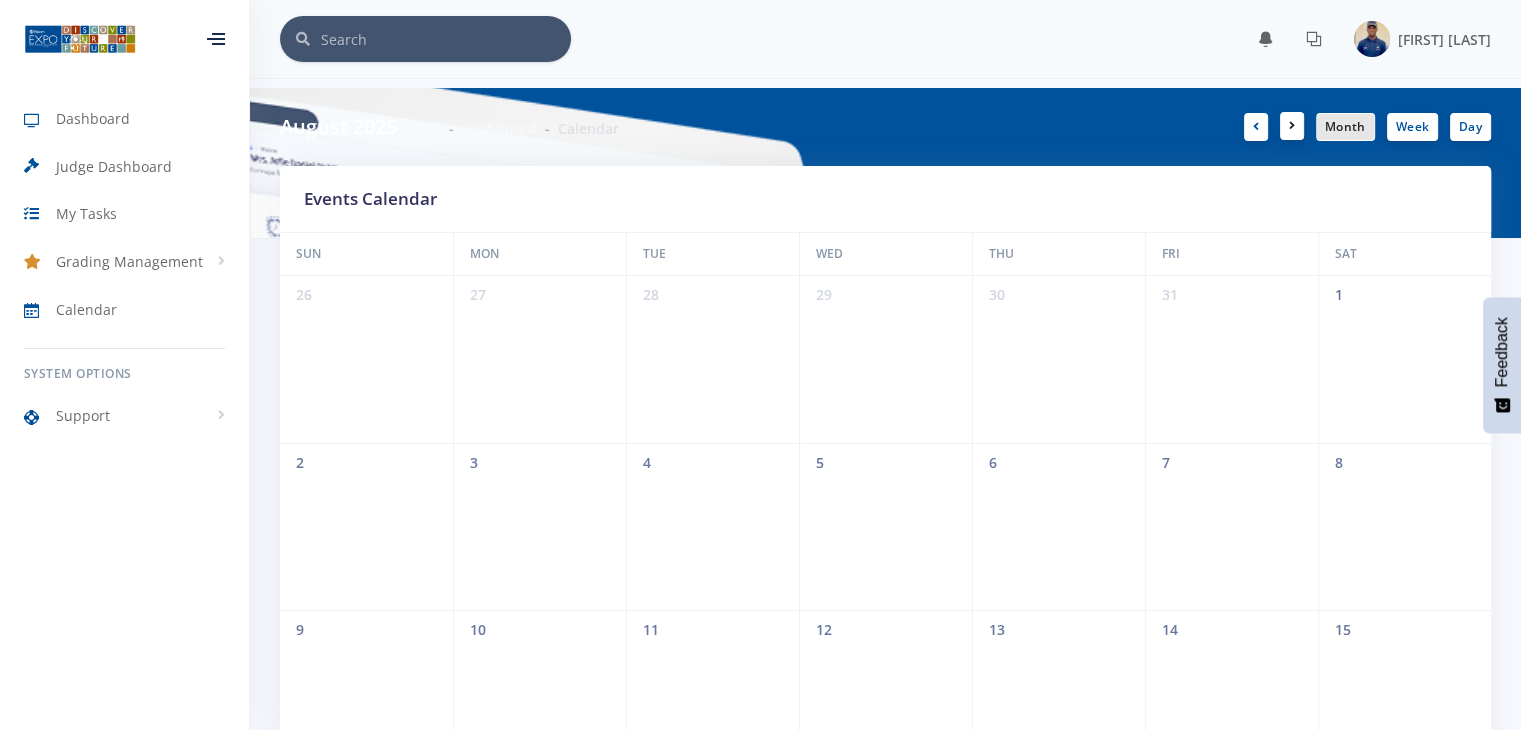 click at bounding box center (1292, 126) 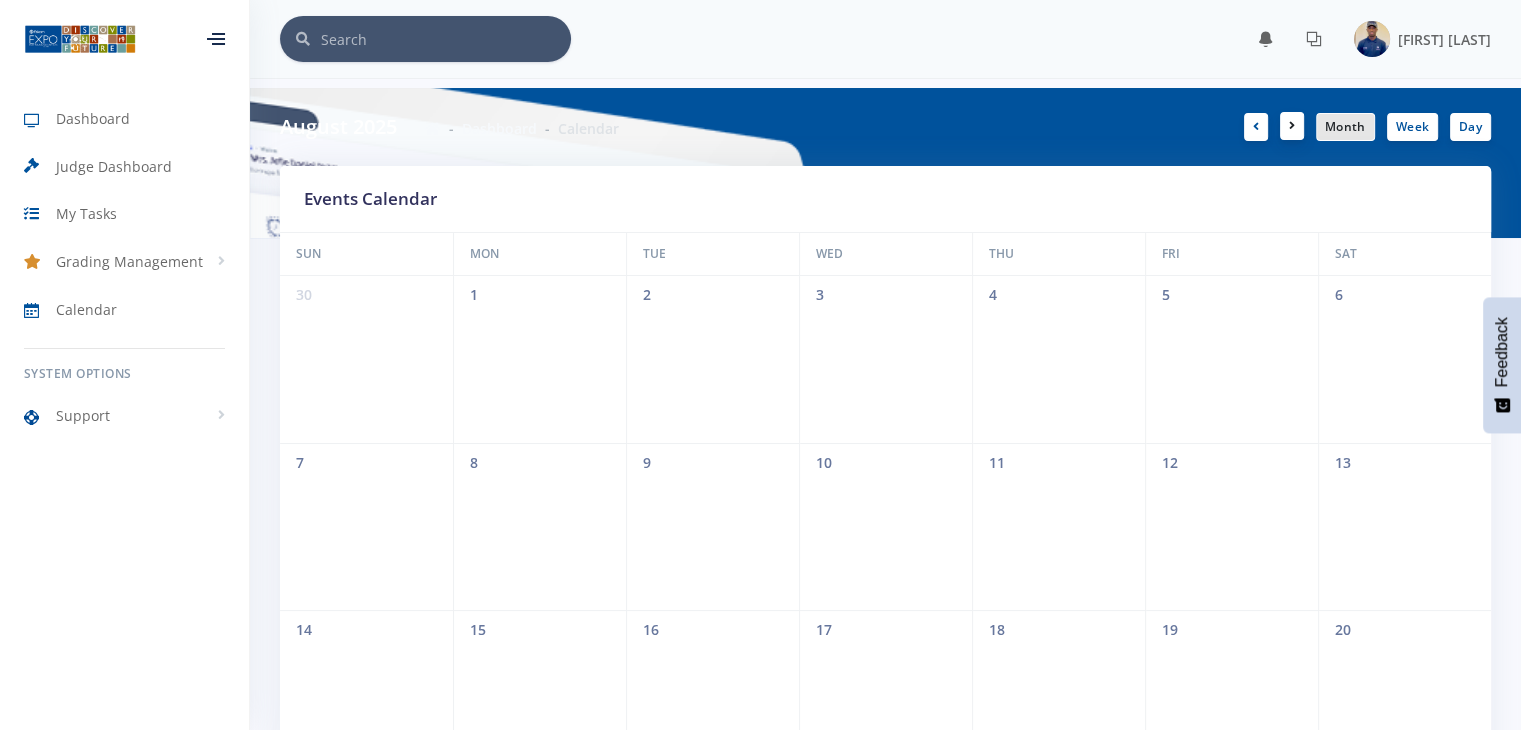 click at bounding box center (1292, 126) 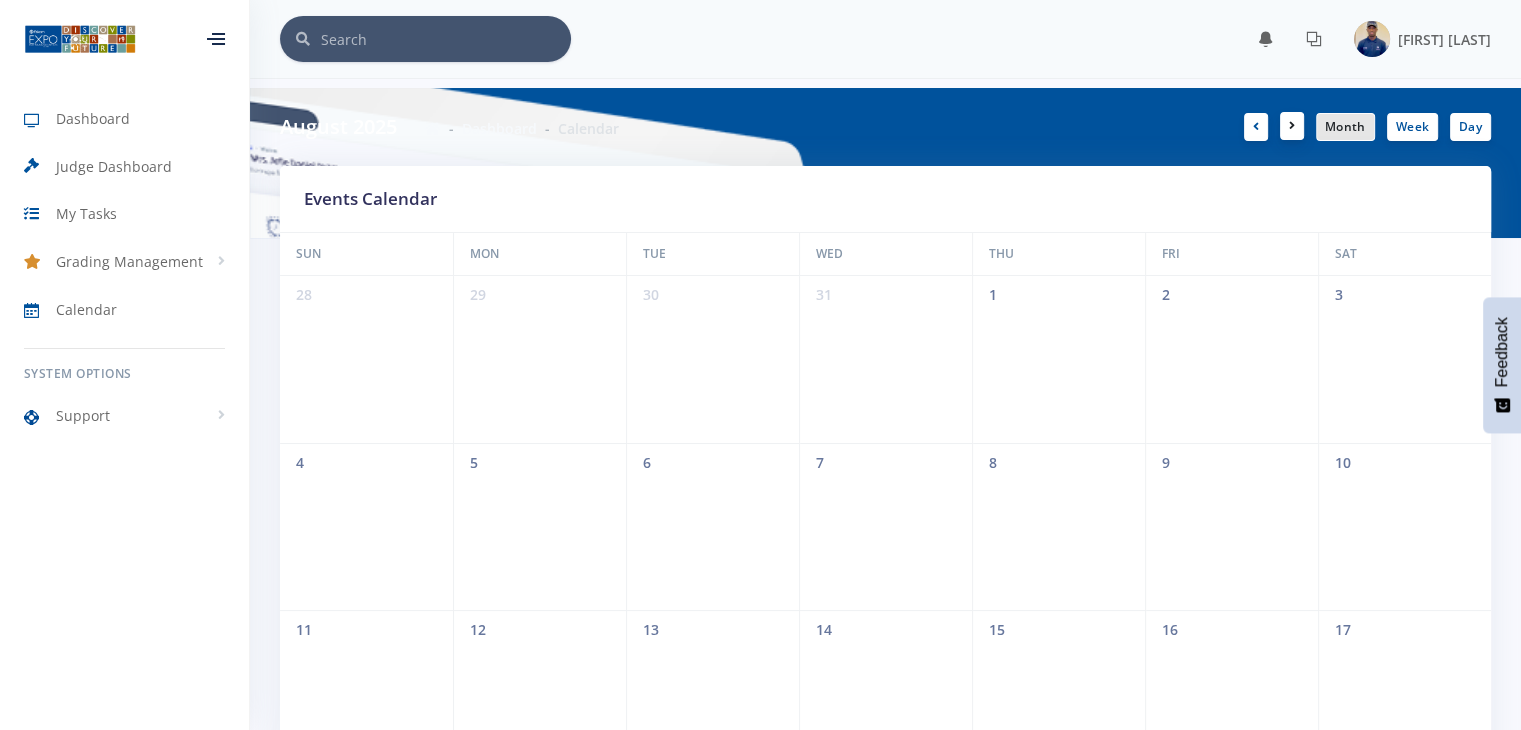 click at bounding box center (1292, 126) 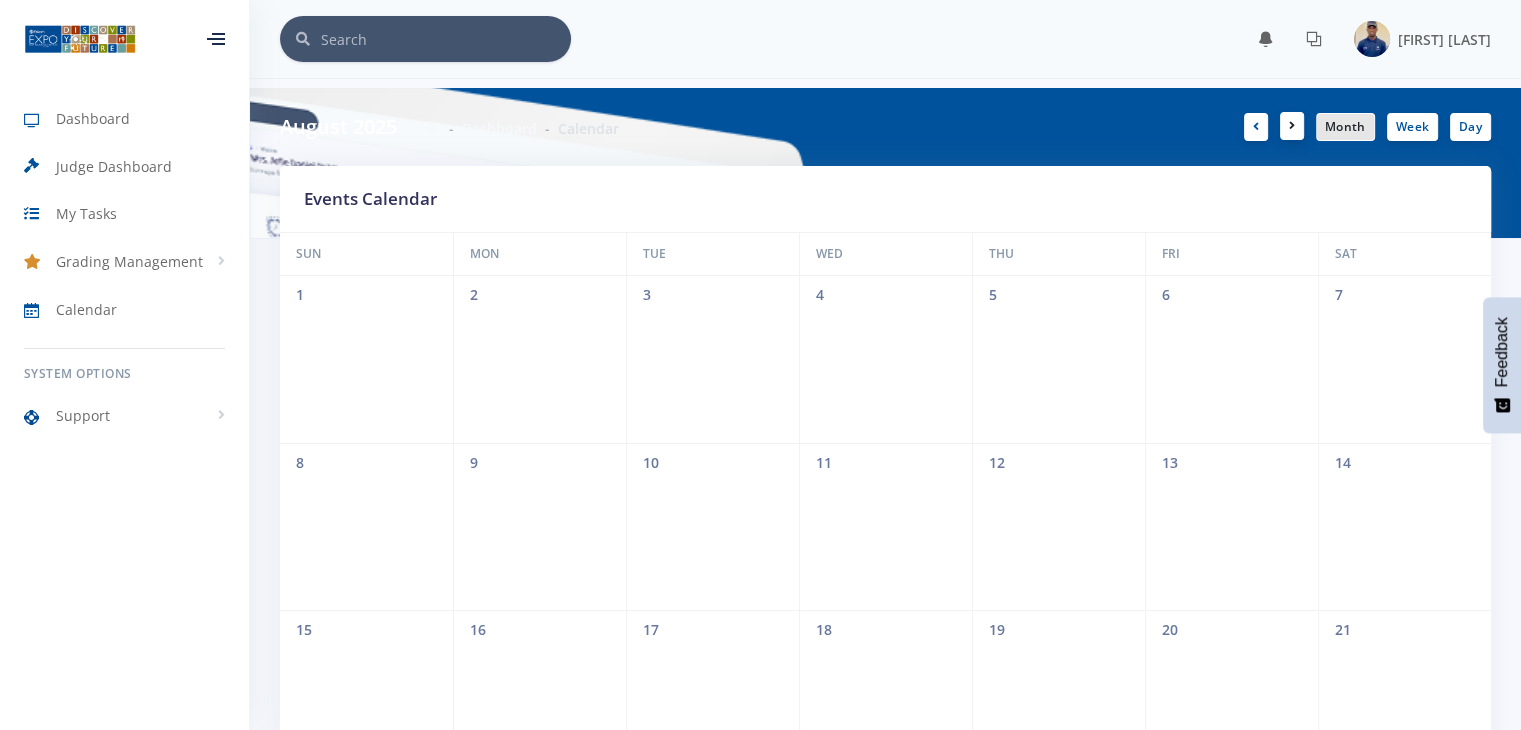 click at bounding box center (1292, 126) 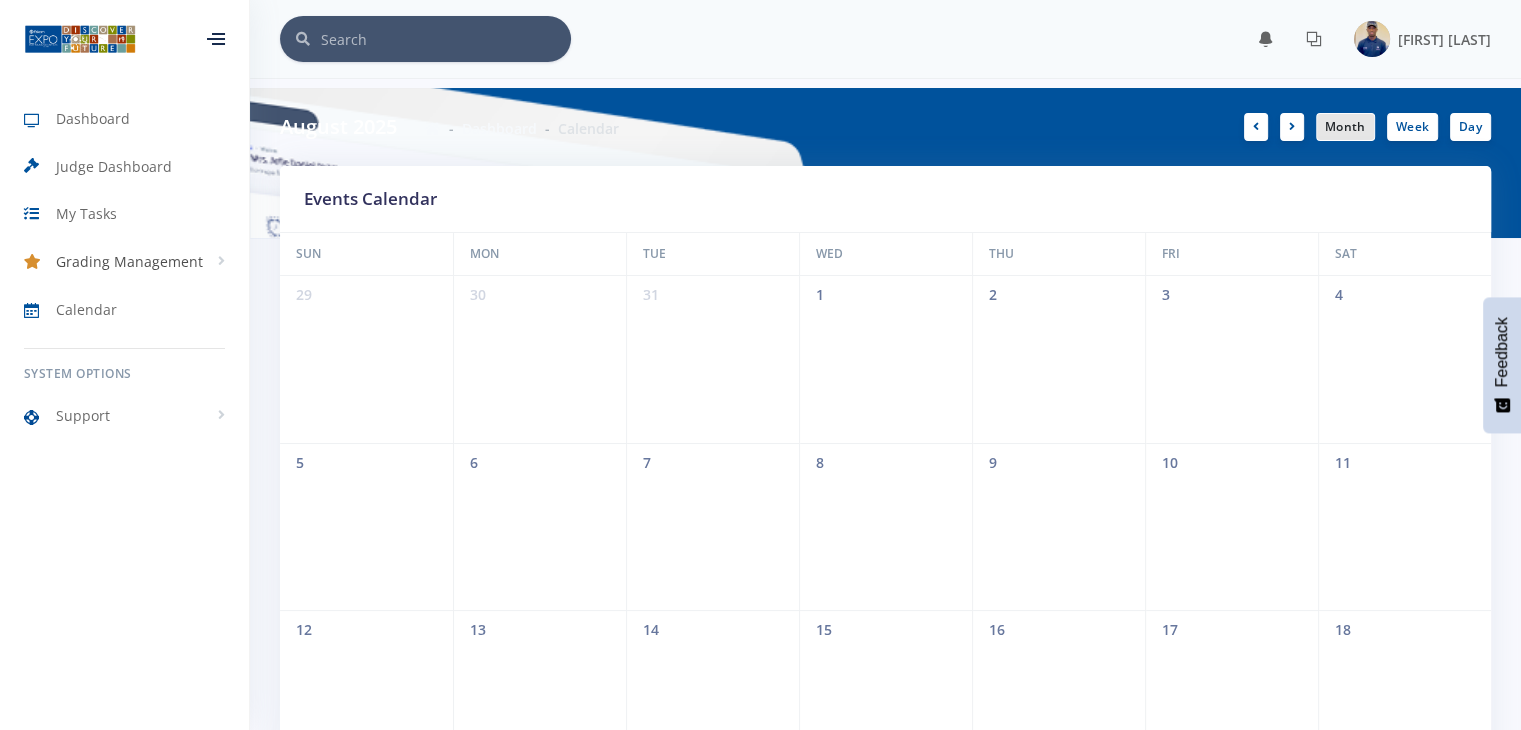 click on "Grading Management" at bounding box center [124, 262] 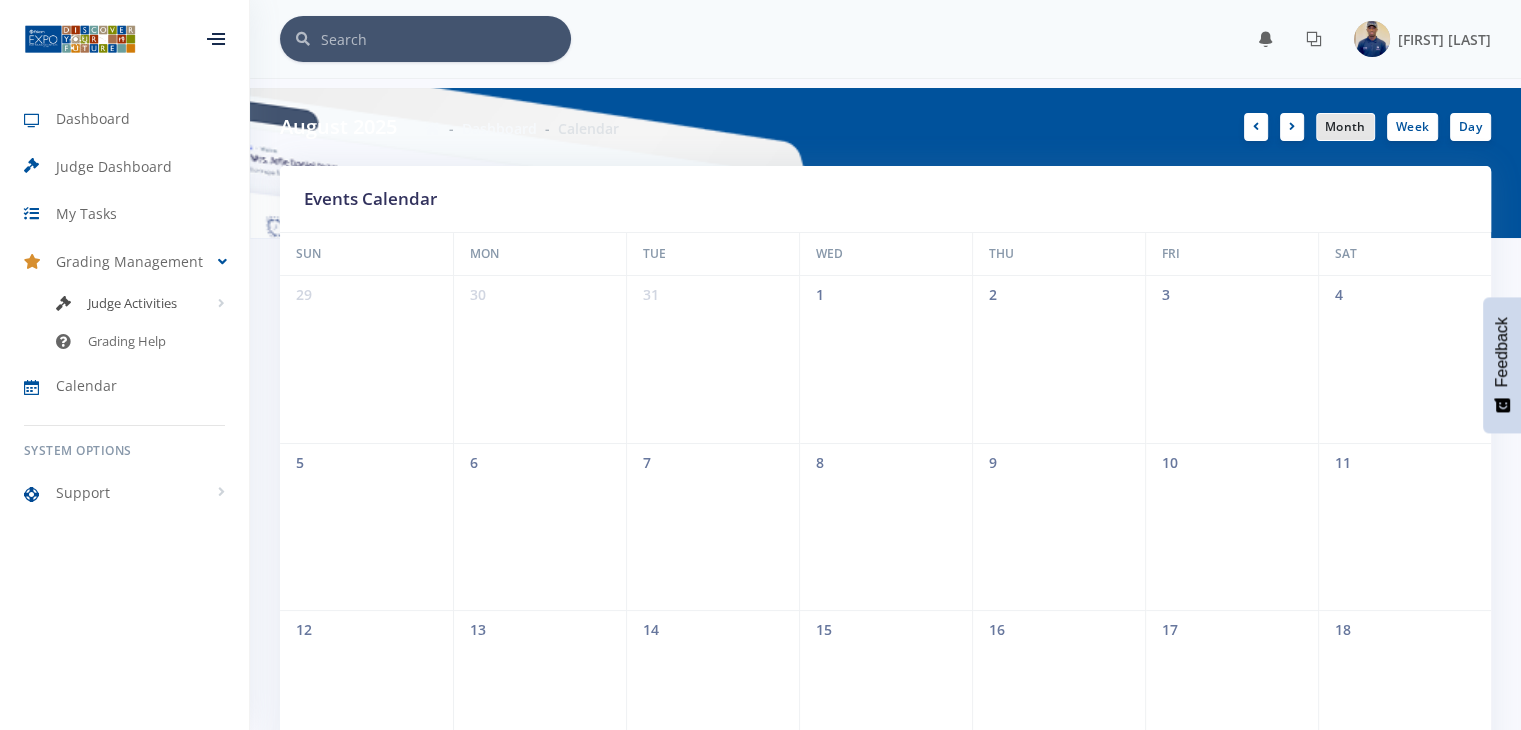 click on "Judge Activities" at bounding box center (132, 304) 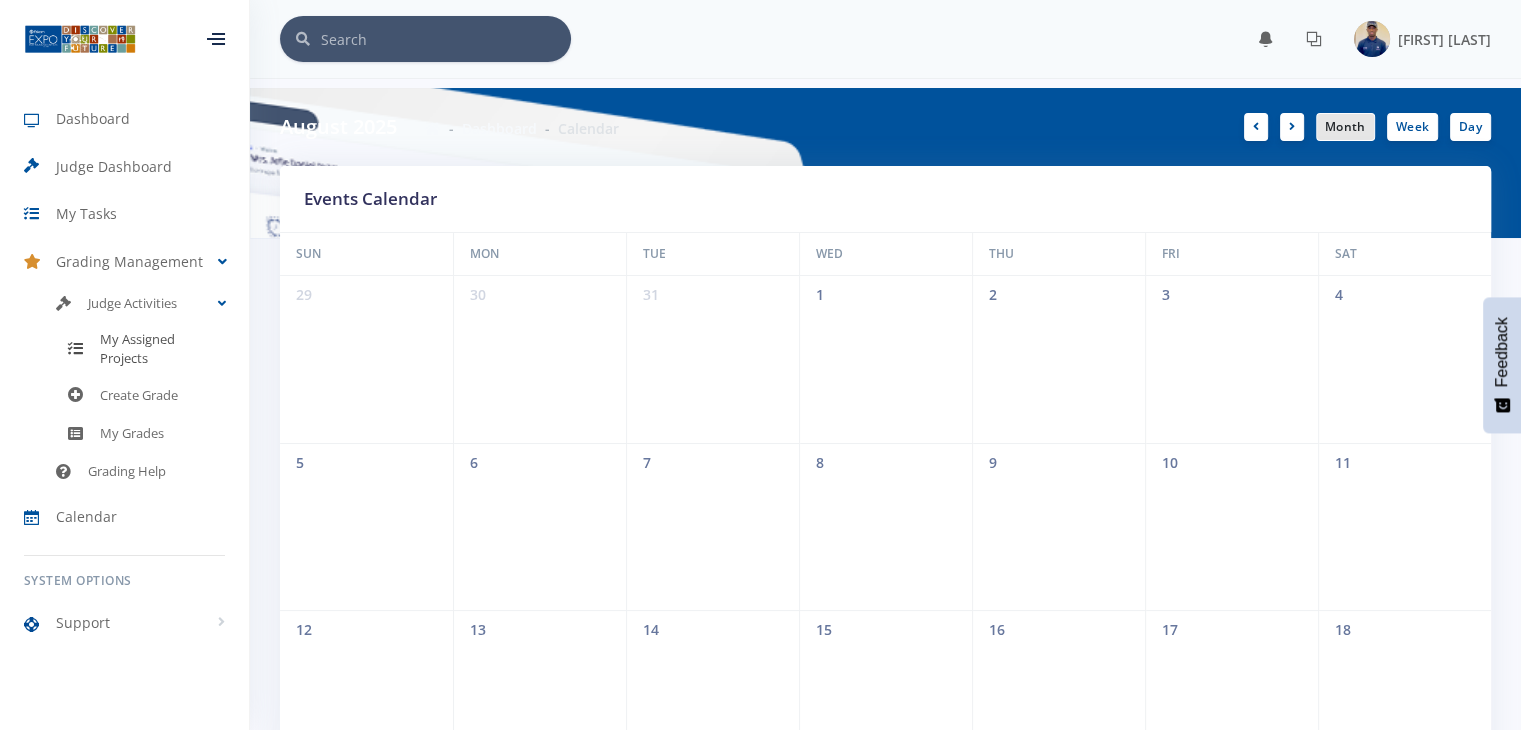 click on "My Assigned Projects" at bounding box center [162, 349] 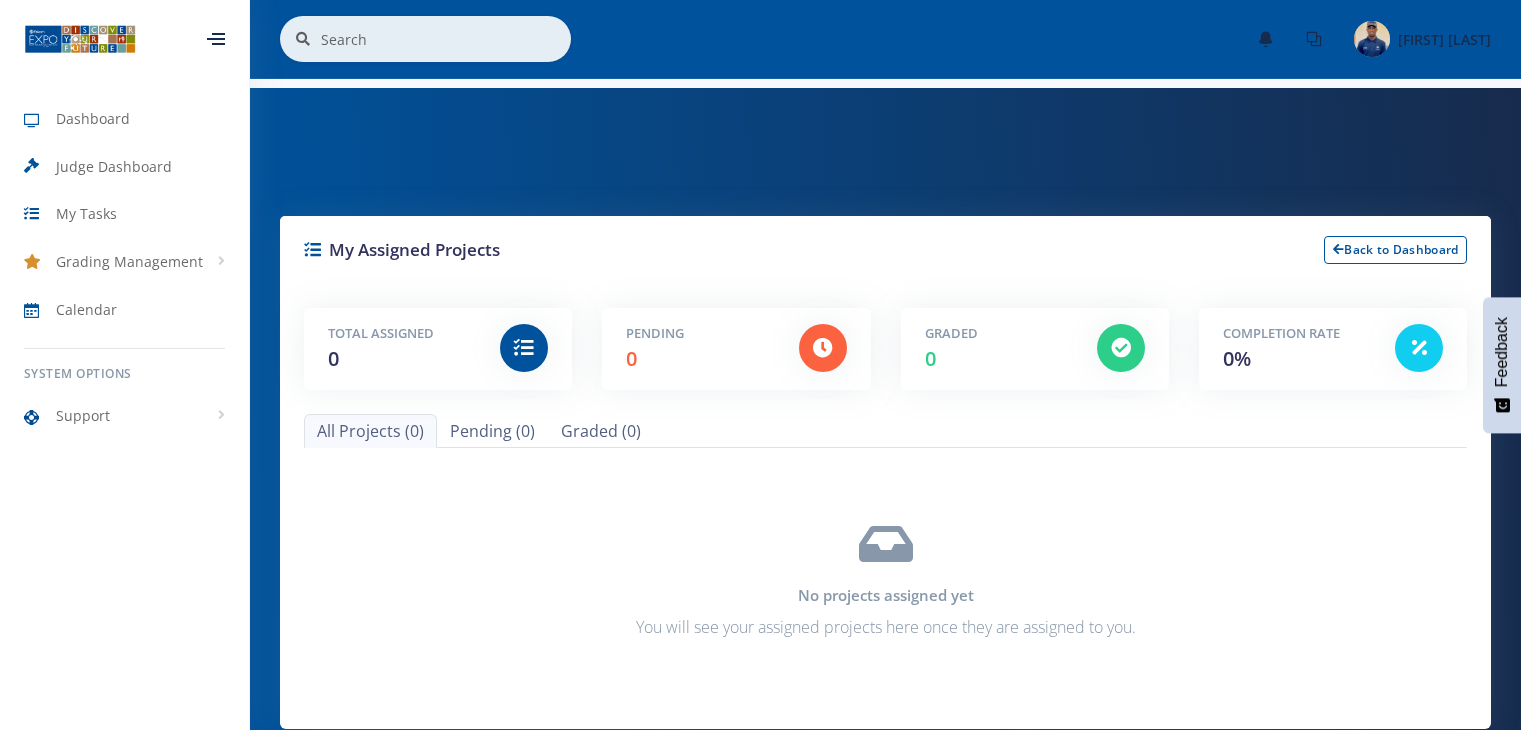 scroll, scrollTop: 0, scrollLeft: 0, axis: both 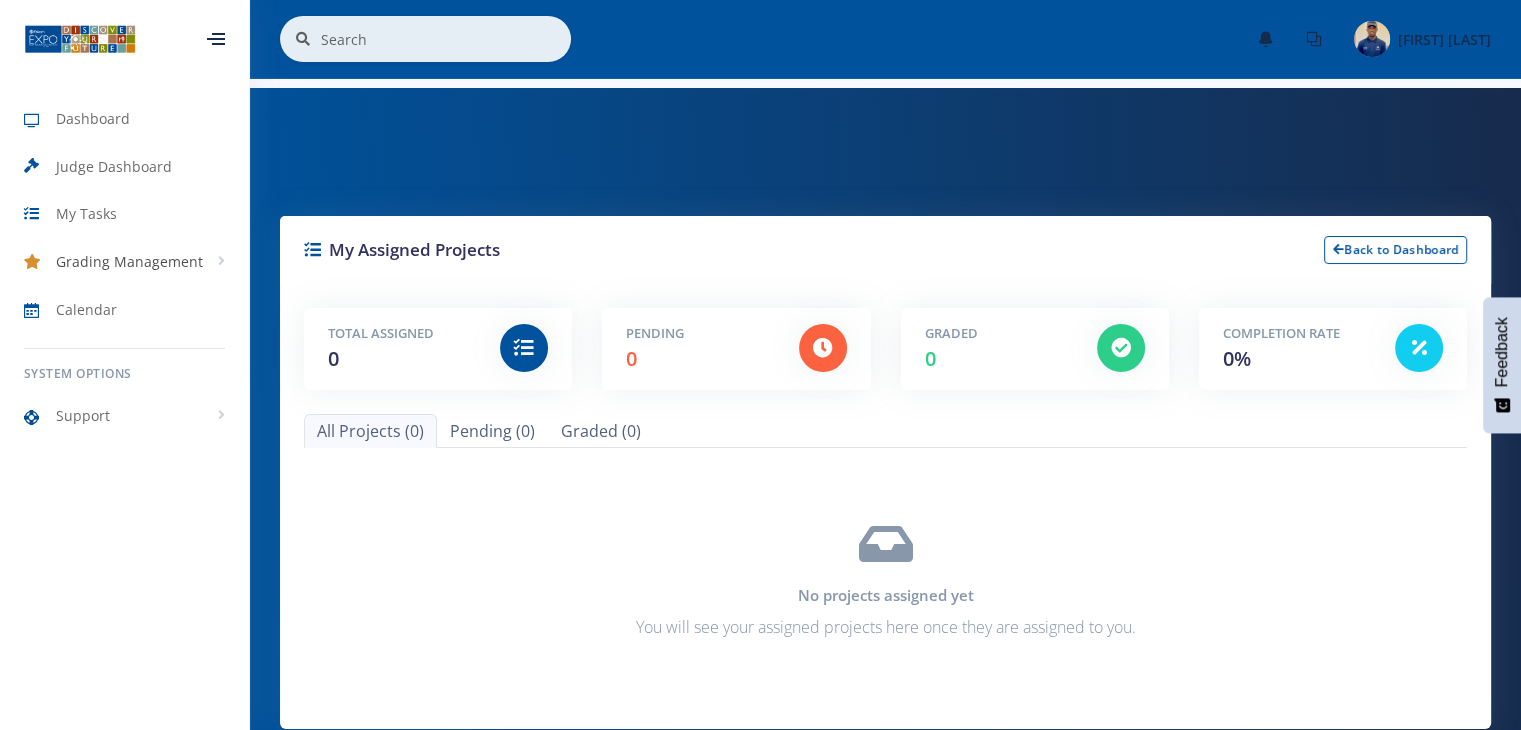 click on "Grading Management" at bounding box center (129, 261) 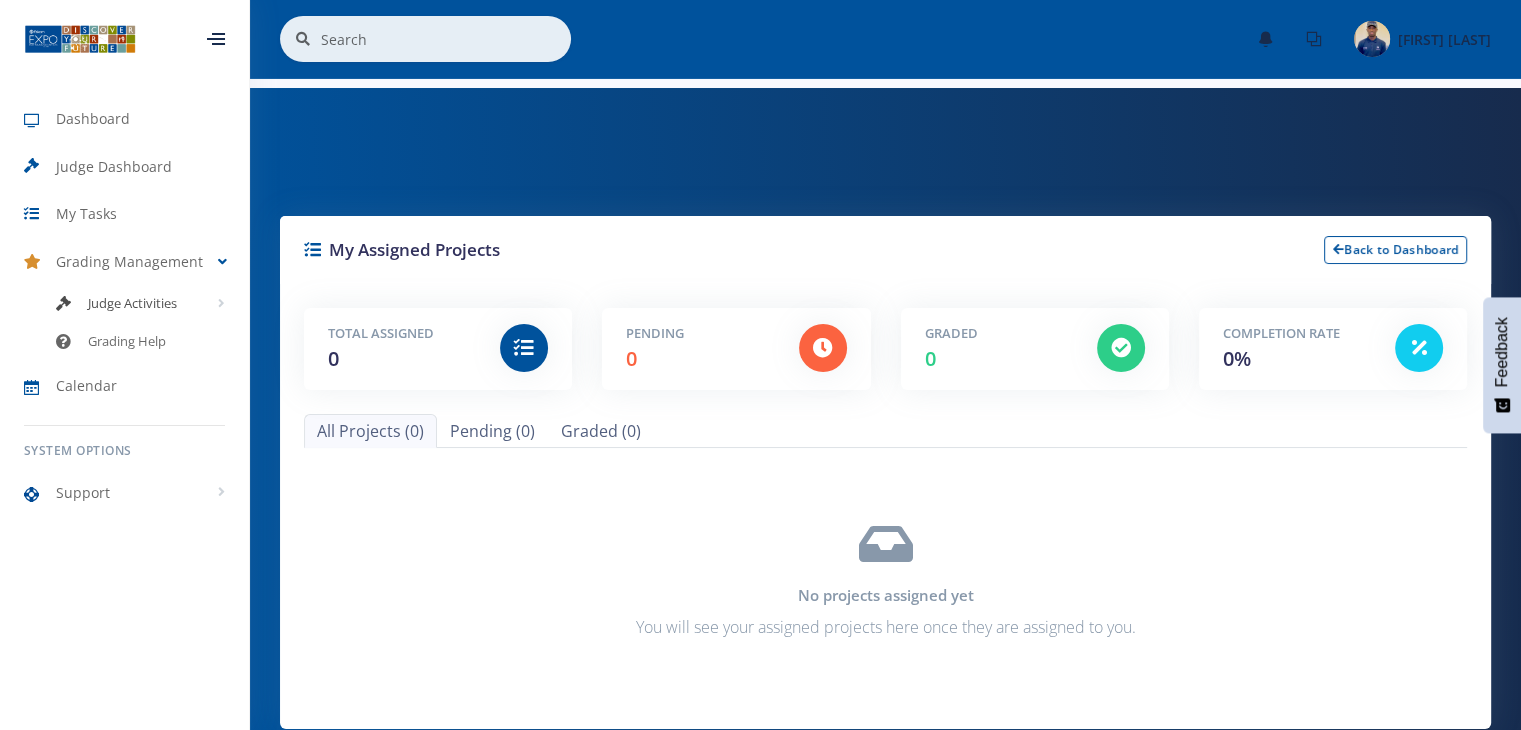 click on "Judge Activities" at bounding box center (132, 304) 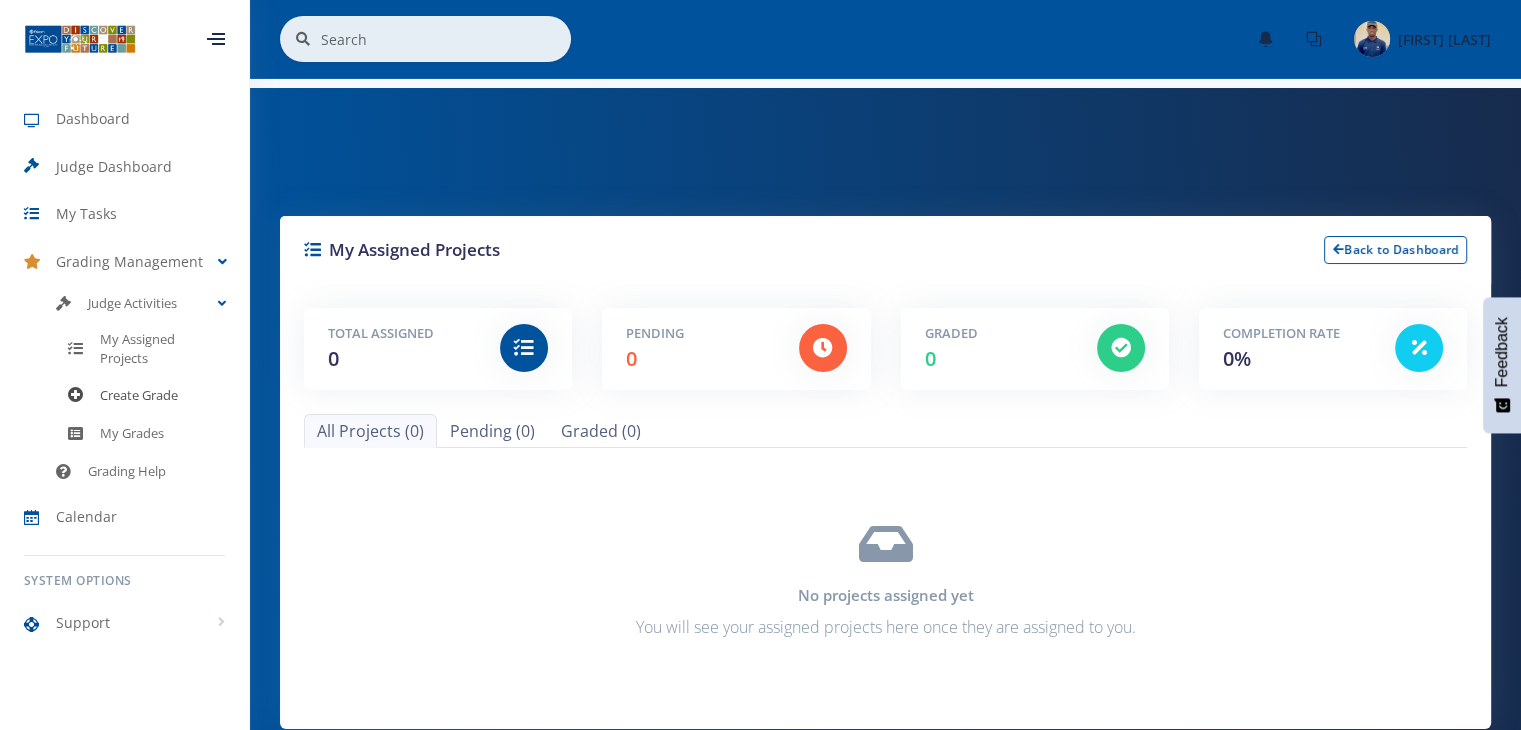 click on "Create Grade" at bounding box center [139, 396] 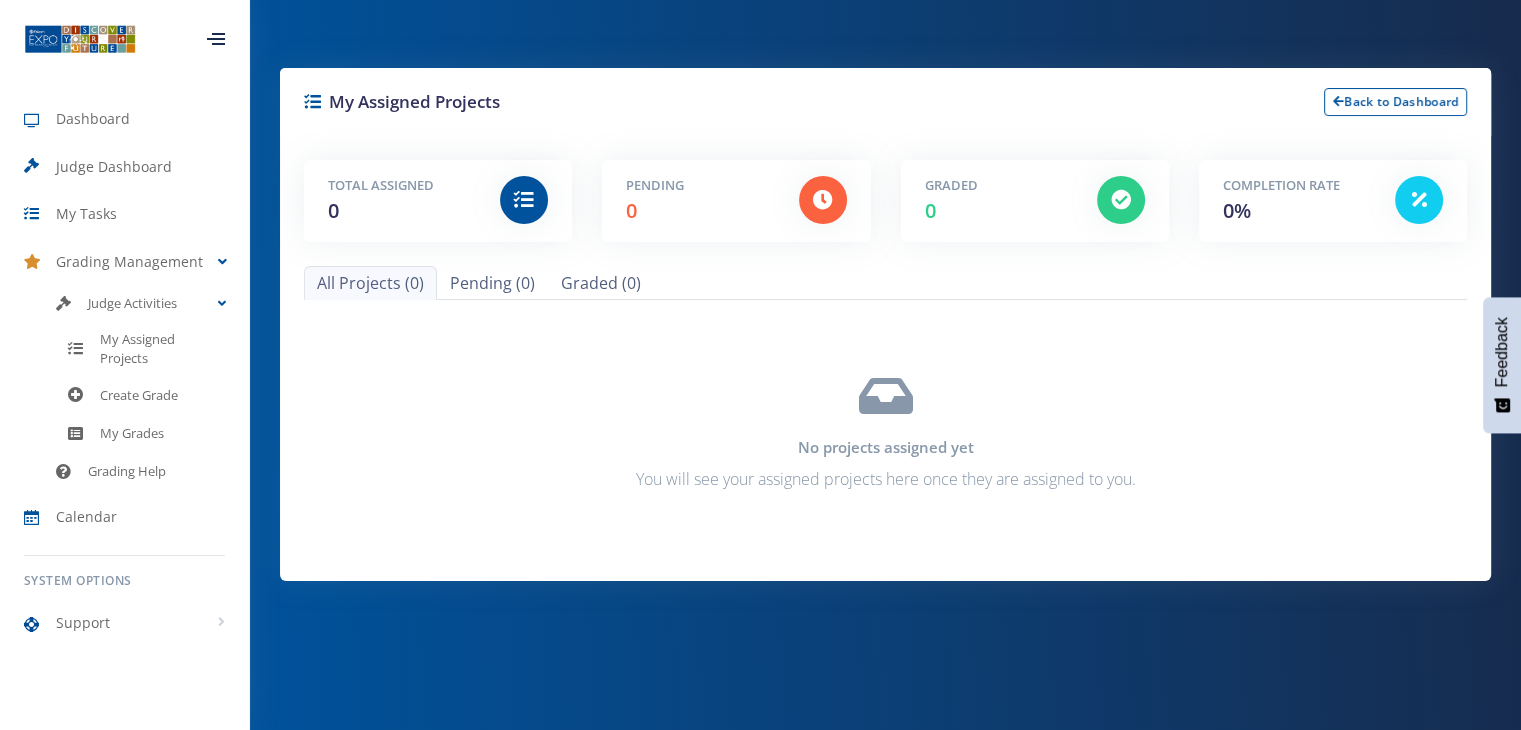 scroll, scrollTop: 148, scrollLeft: 0, axis: vertical 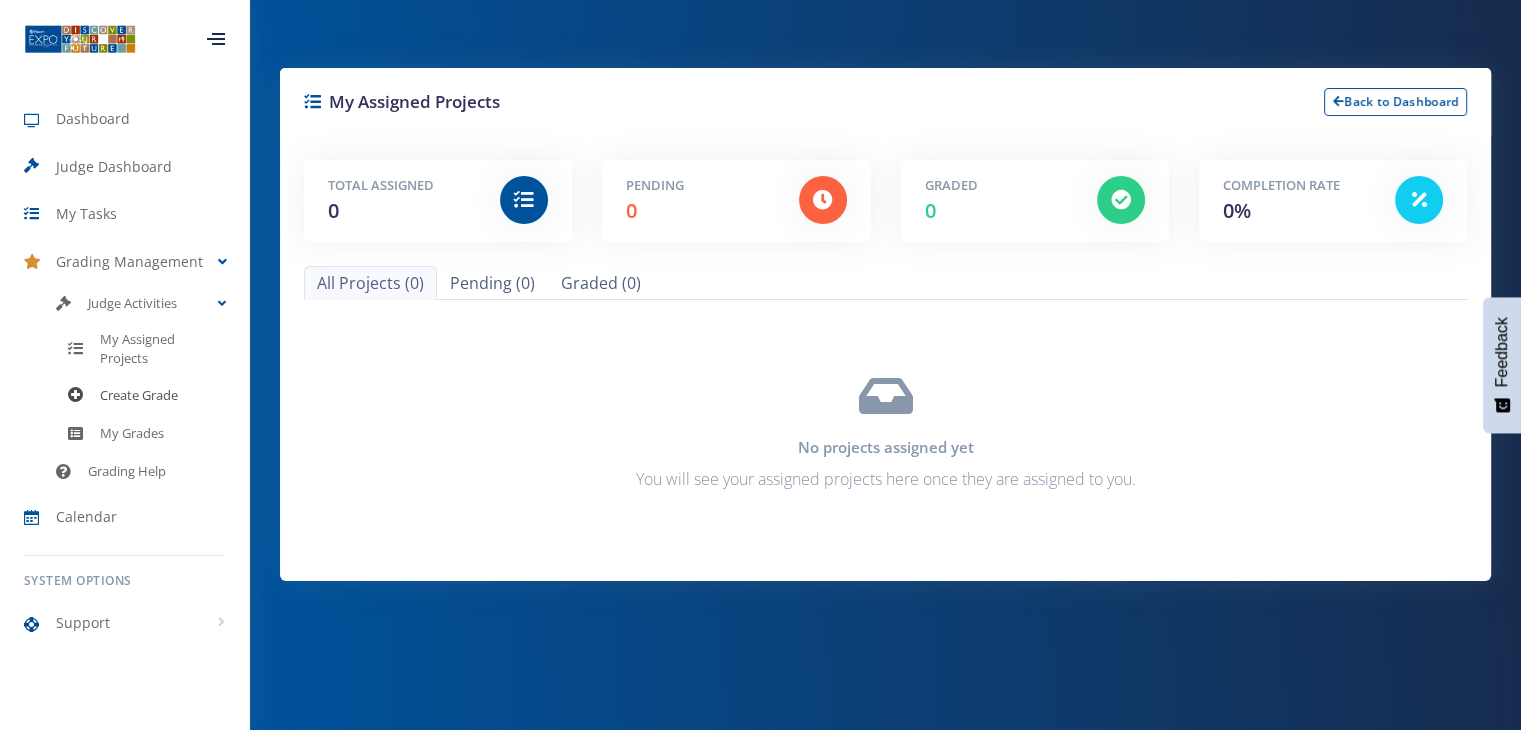 click on "Create Grade" at bounding box center (139, 396) 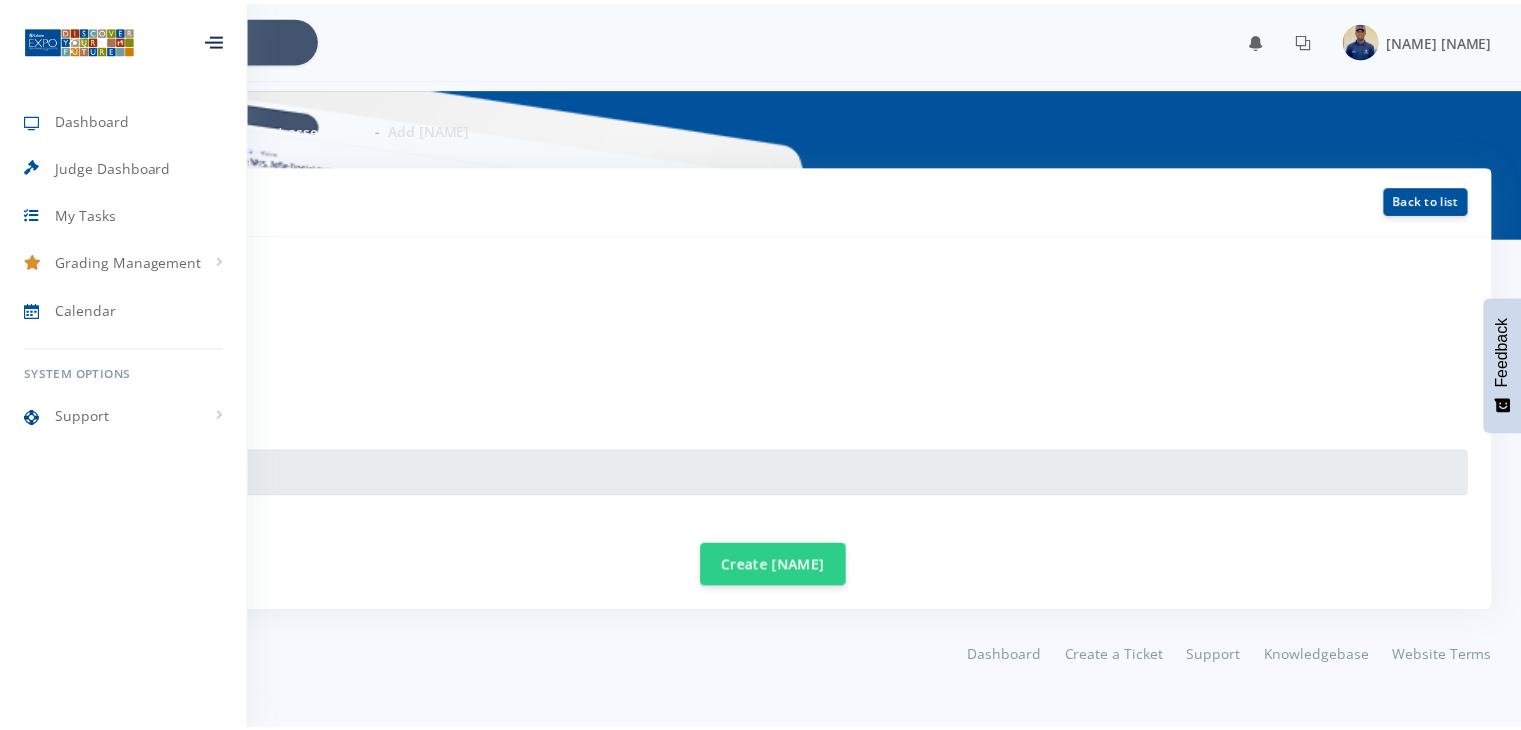 scroll, scrollTop: 0, scrollLeft: 0, axis: both 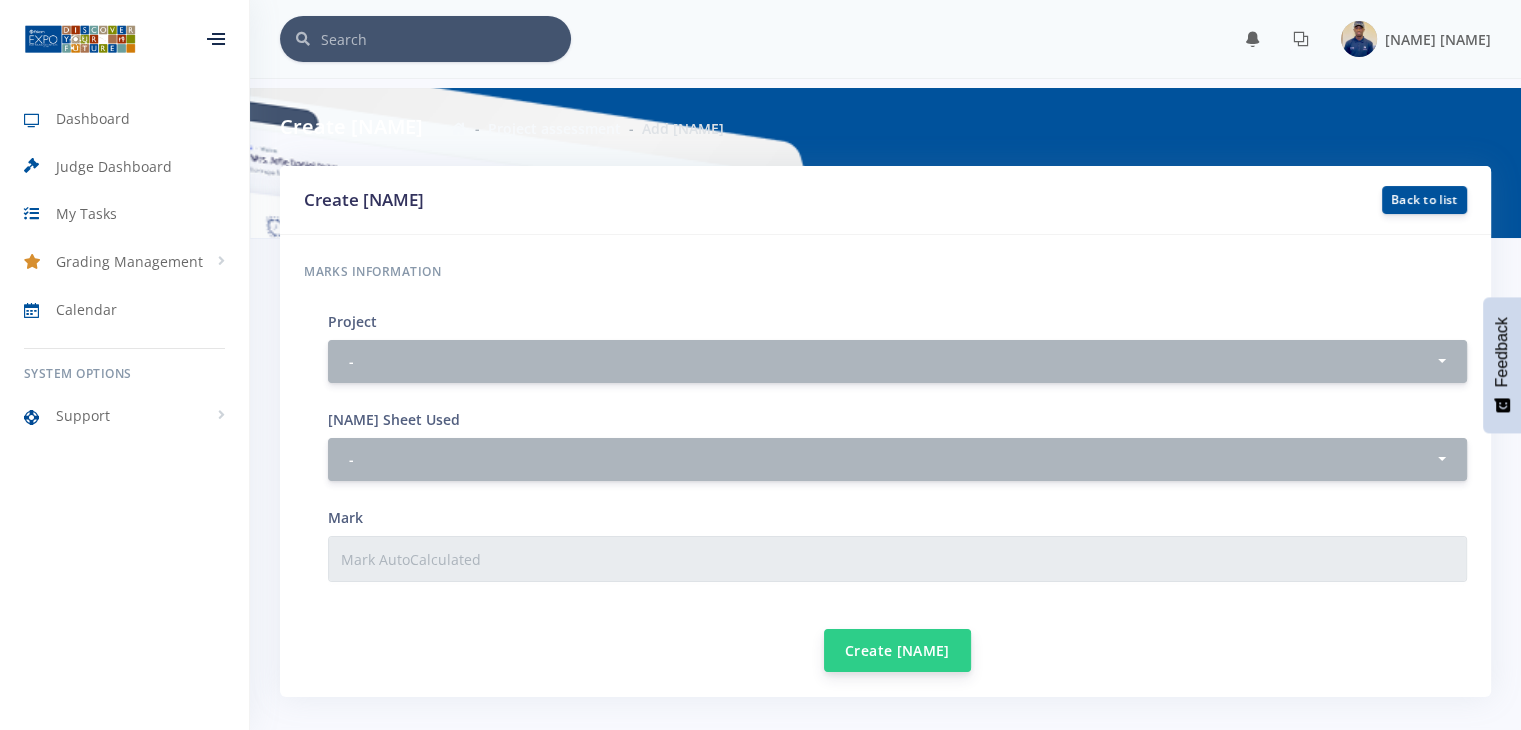 click on "Create [NAME]" at bounding box center (897, 650) 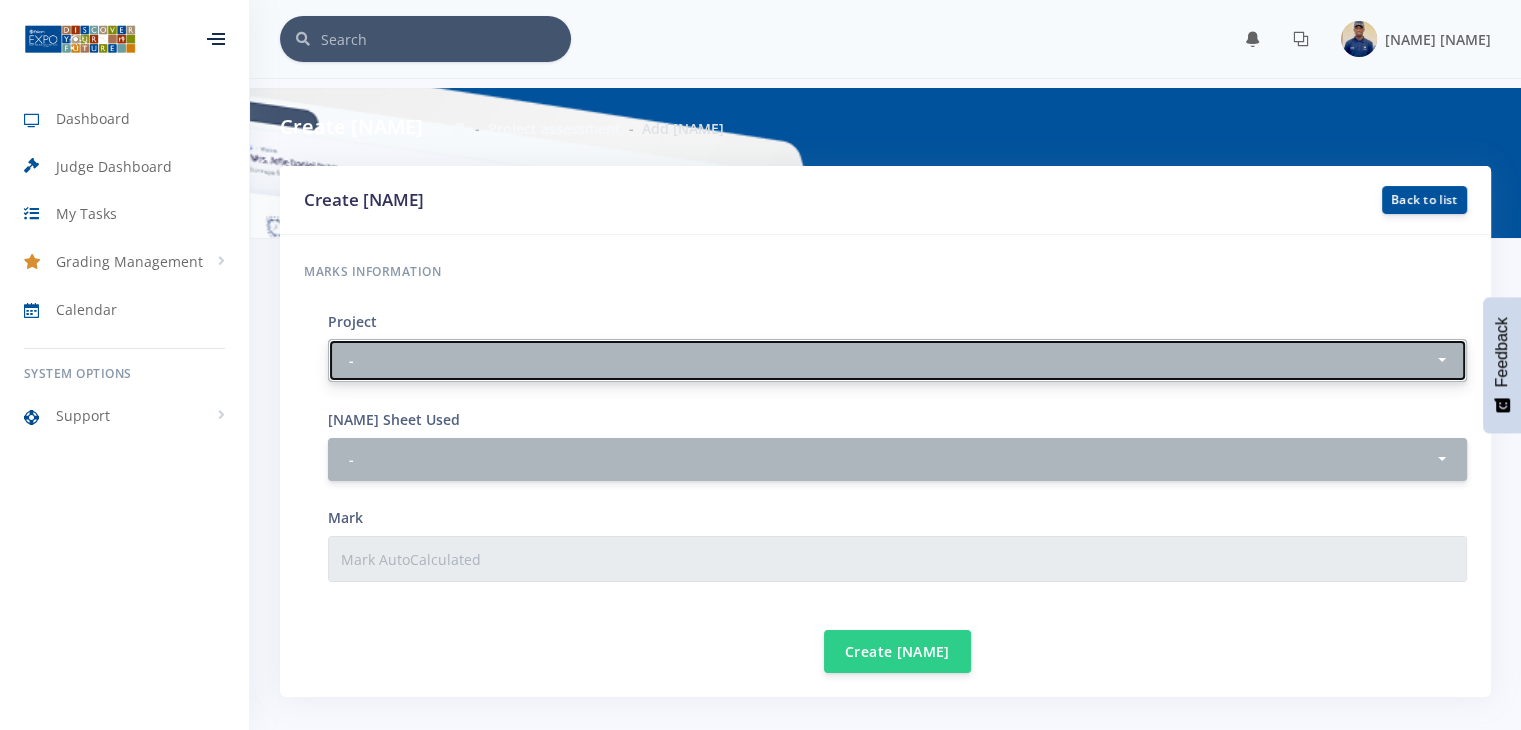 click on "-" at bounding box center [891, 360] 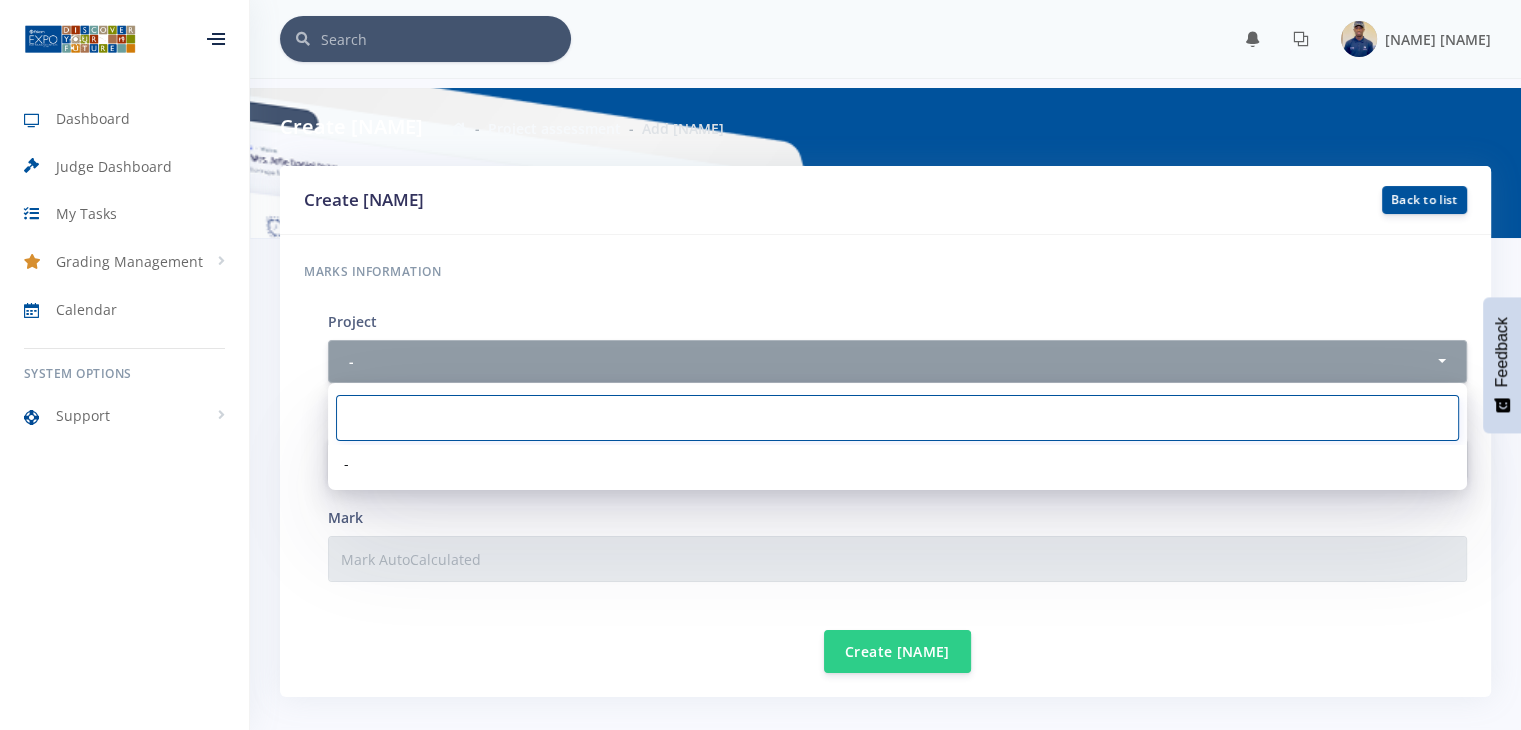 type on "d" 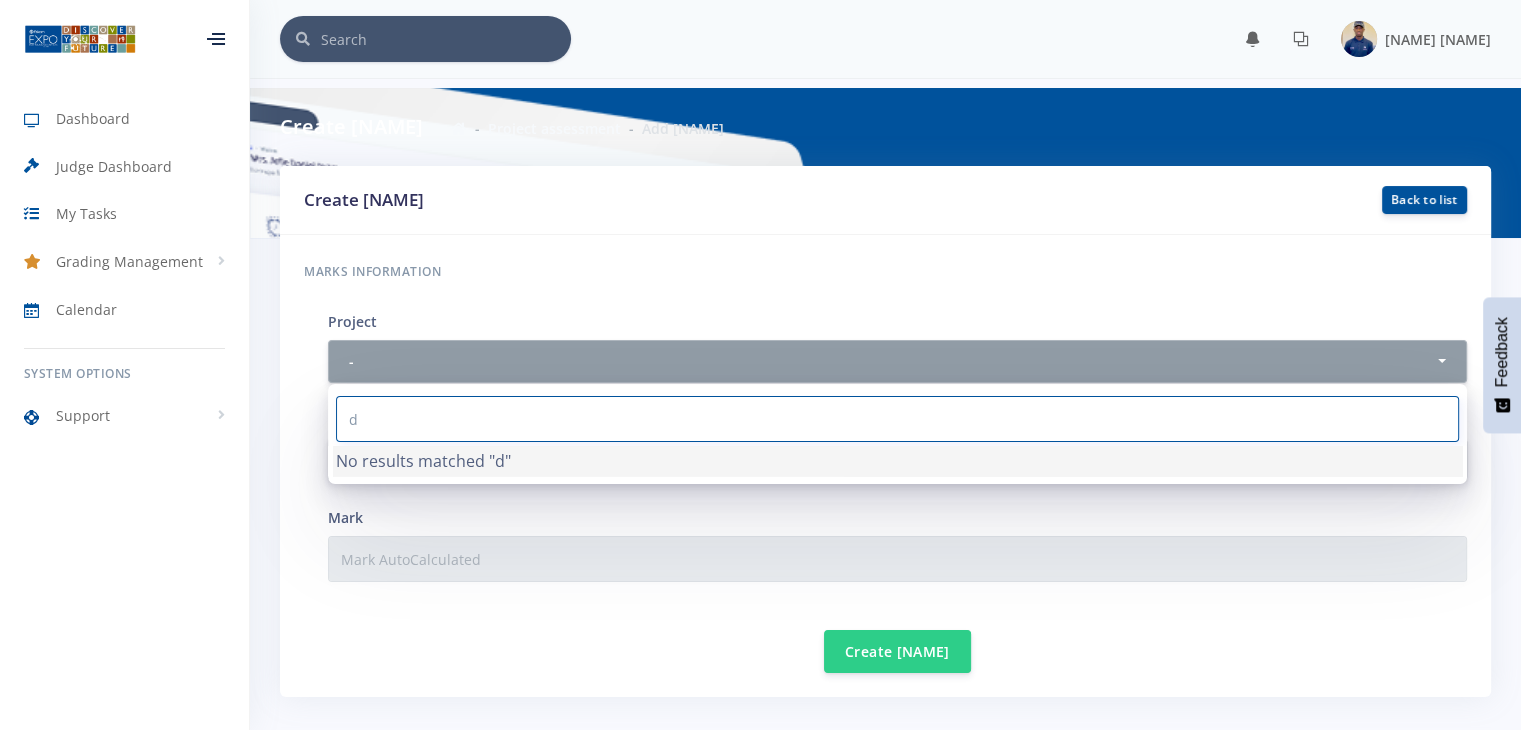 type 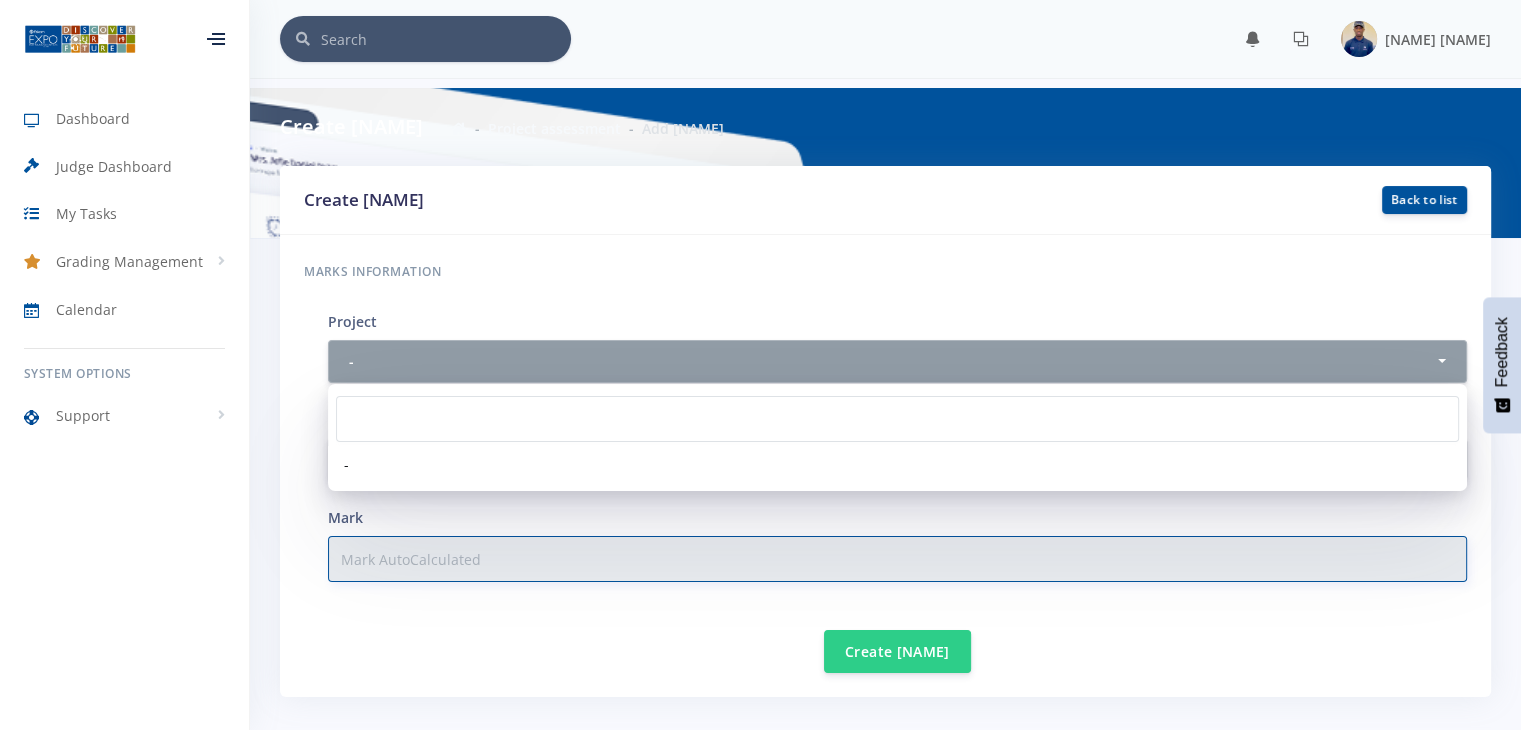 click on "Mark" at bounding box center (897, 559) 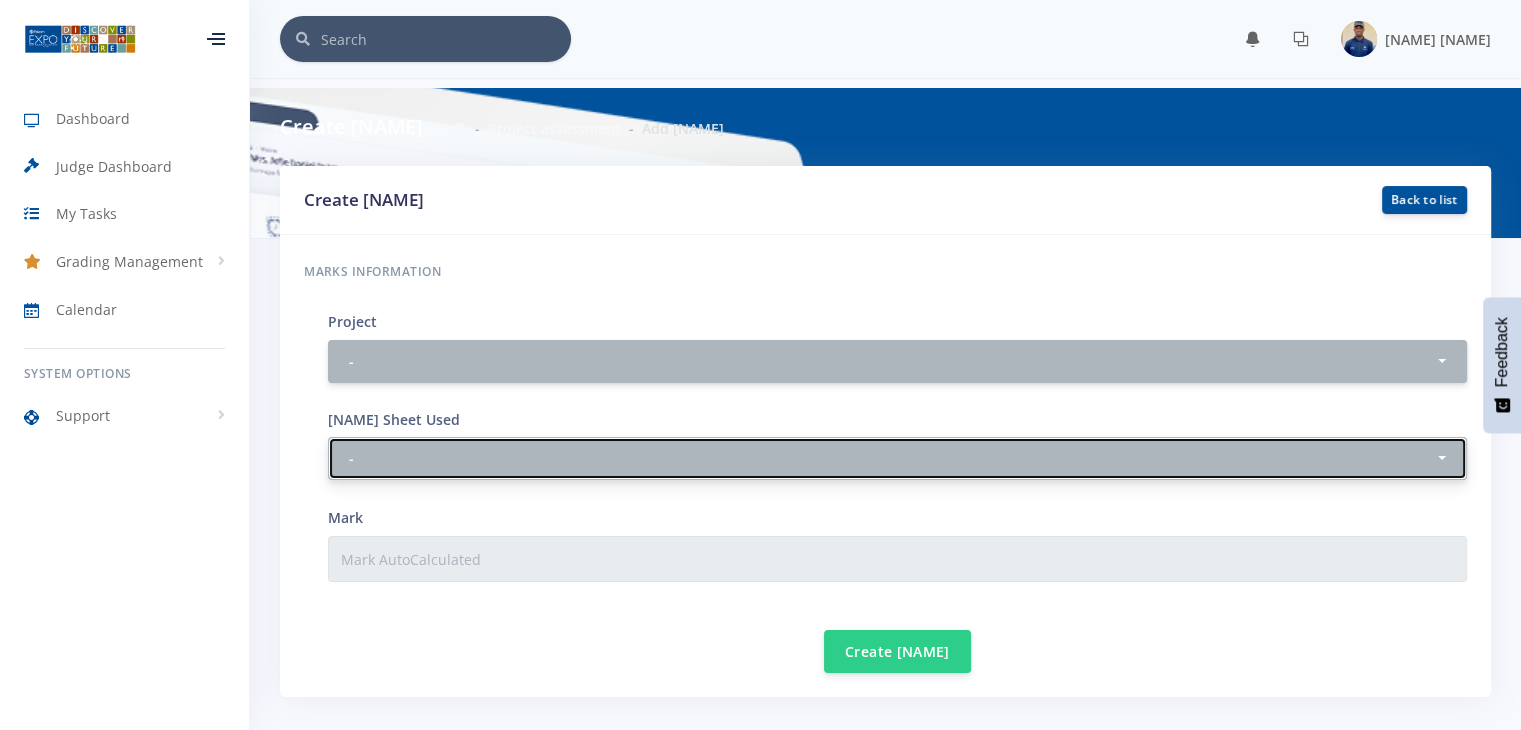 click on "-" at bounding box center [897, 458] 